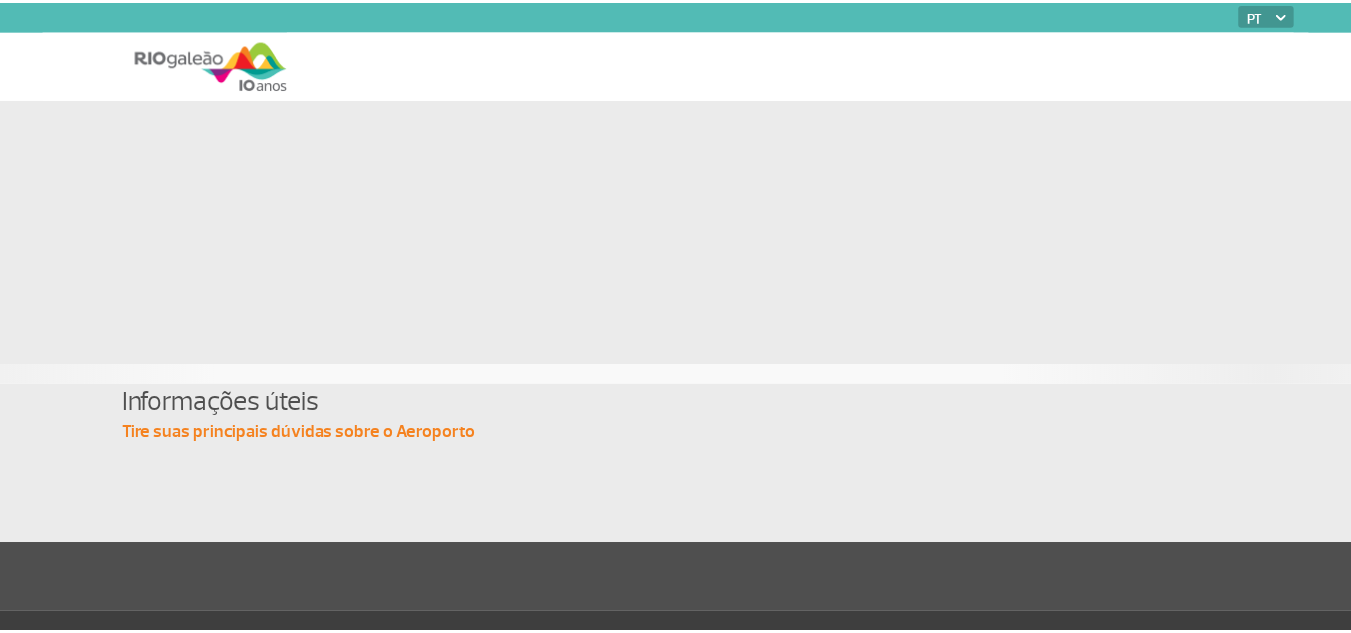 scroll, scrollTop: 0, scrollLeft: 0, axis: both 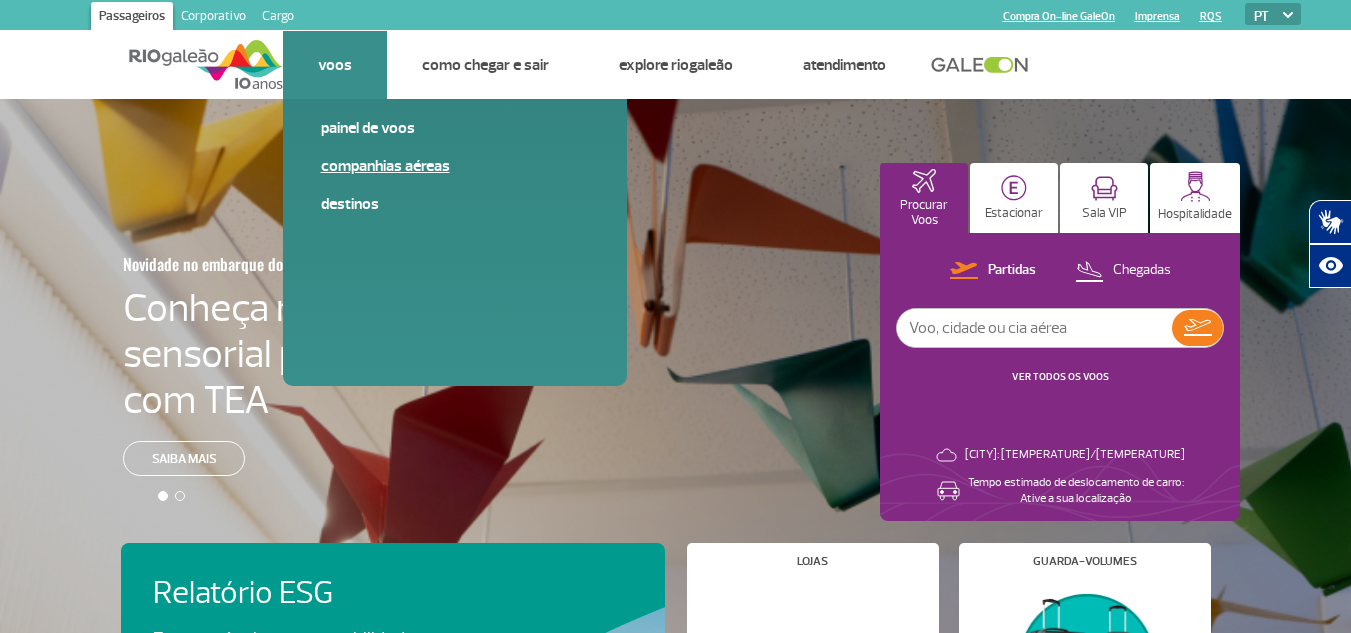 click on "Companhias Aéreas" at bounding box center (455, 166) 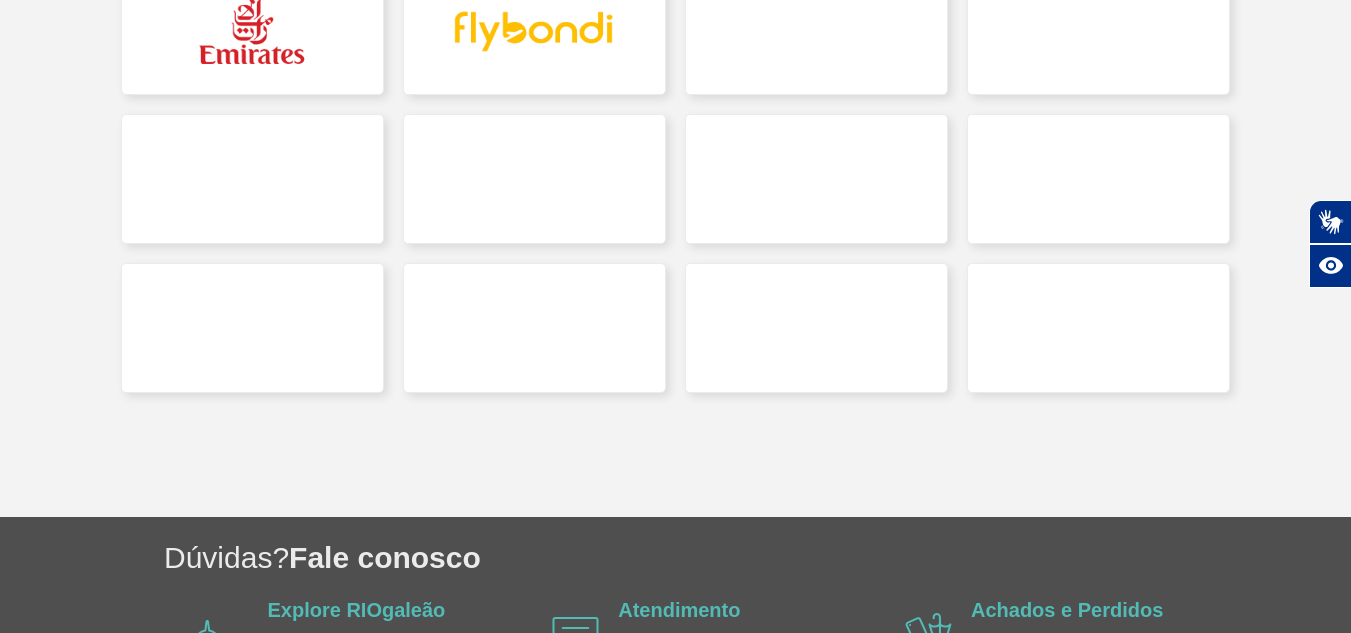 scroll, scrollTop: 700, scrollLeft: 0, axis: vertical 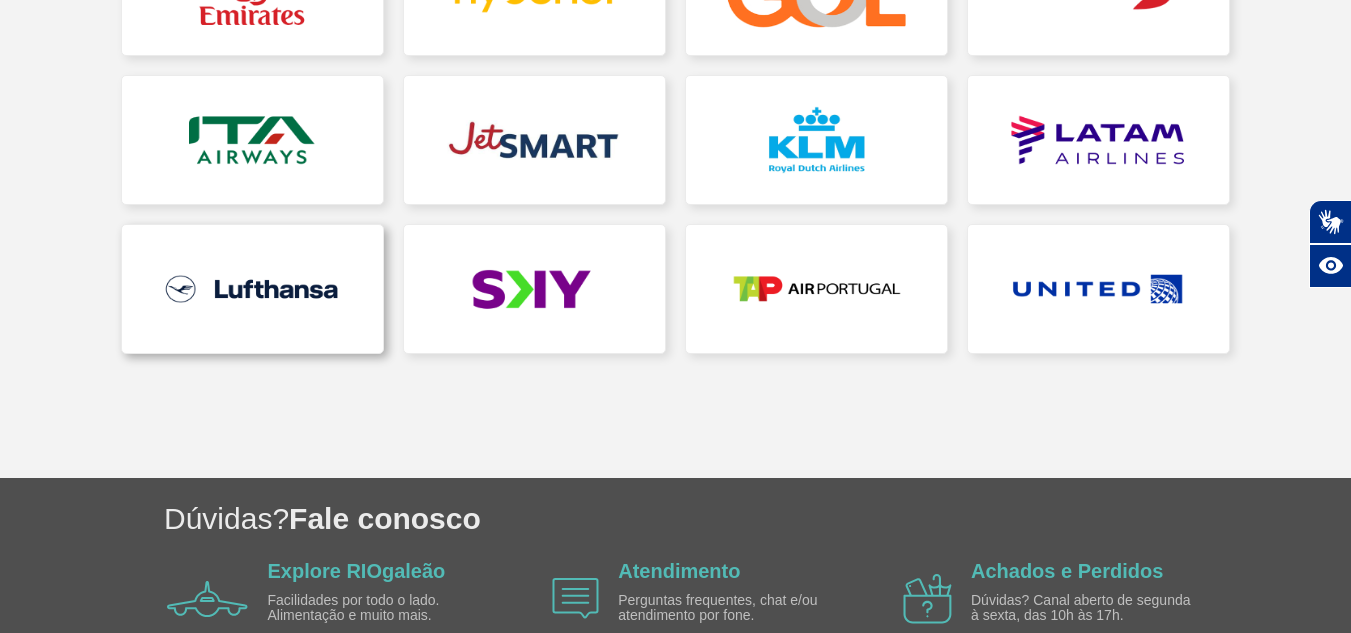 click at bounding box center [252, 289] 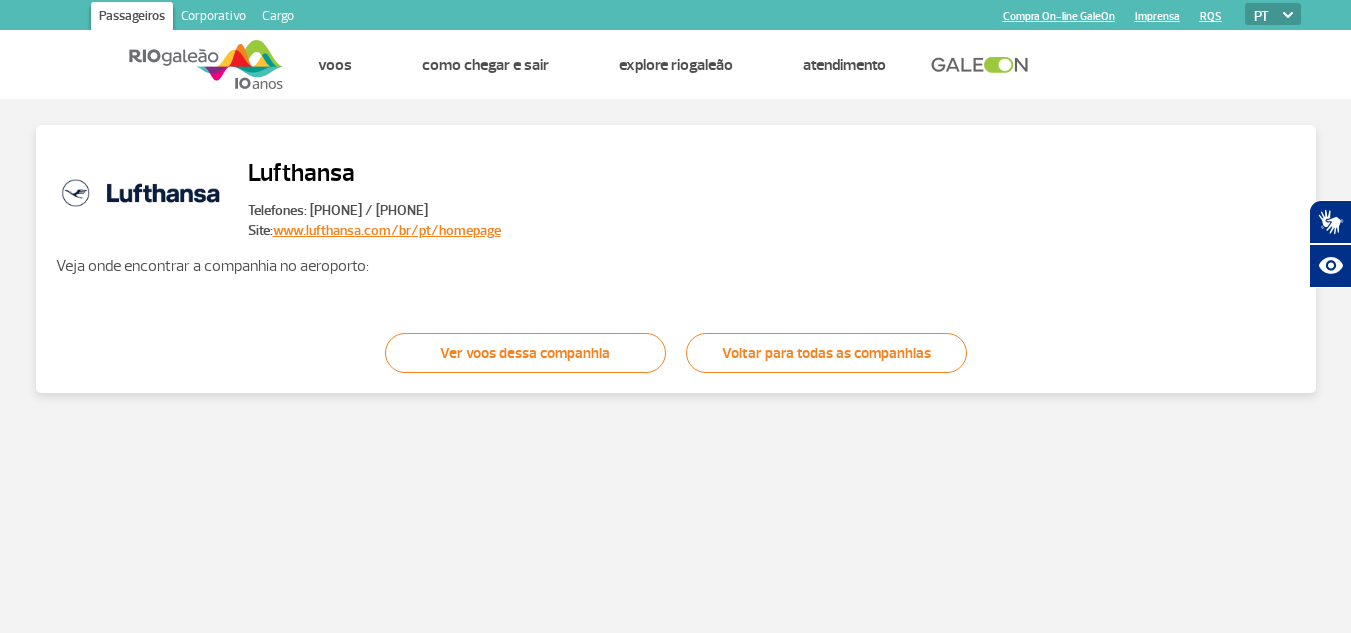 scroll, scrollTop: 0, scrollLeft: 0, axis: both 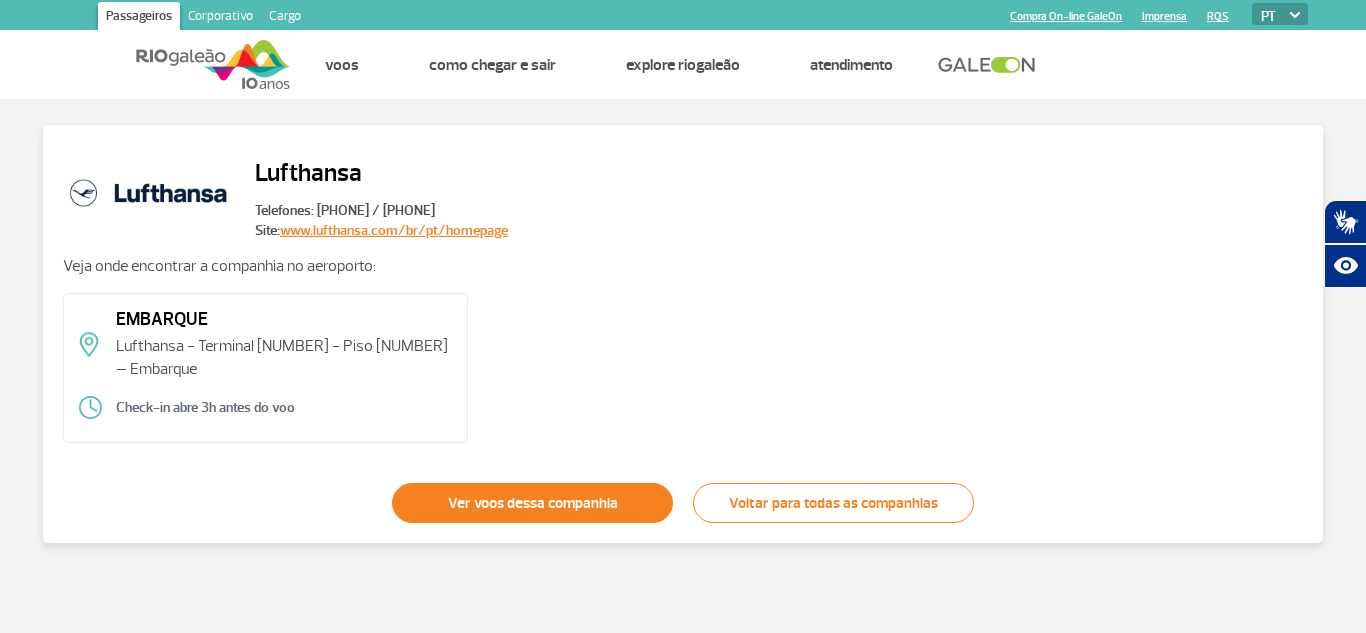 click on "Ver voos dessa companhia" at bounding box center [532, 503] 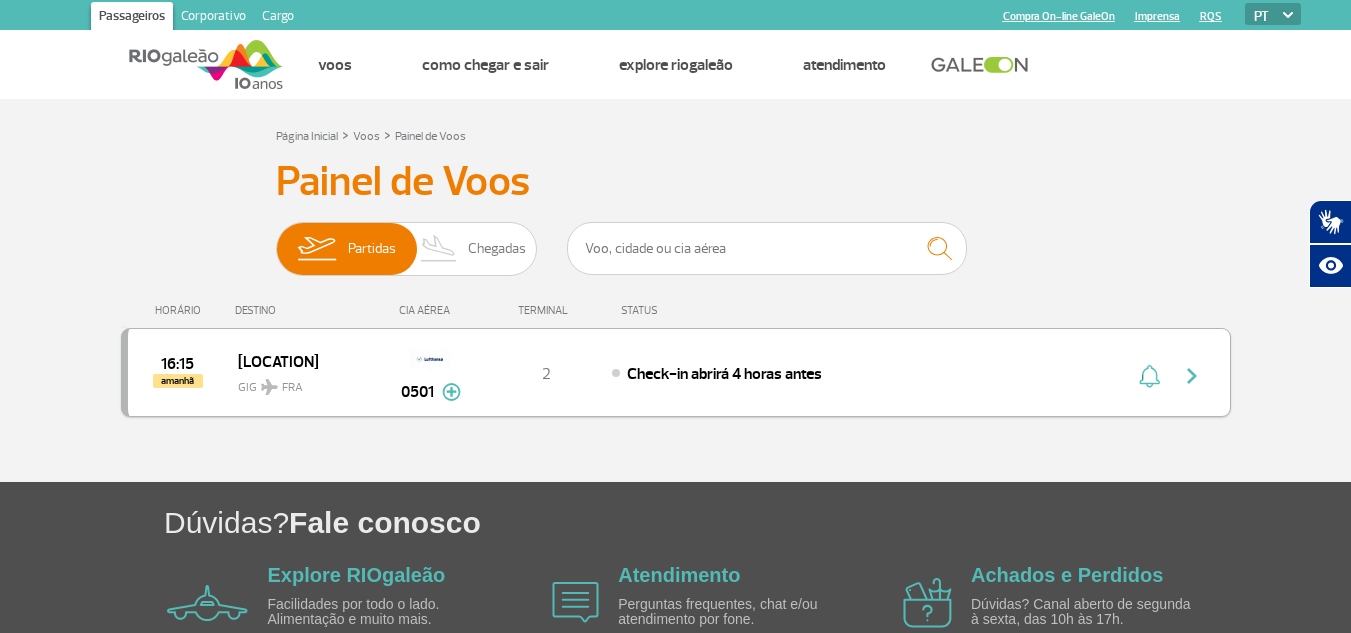 click at bounding box center (451, 392) 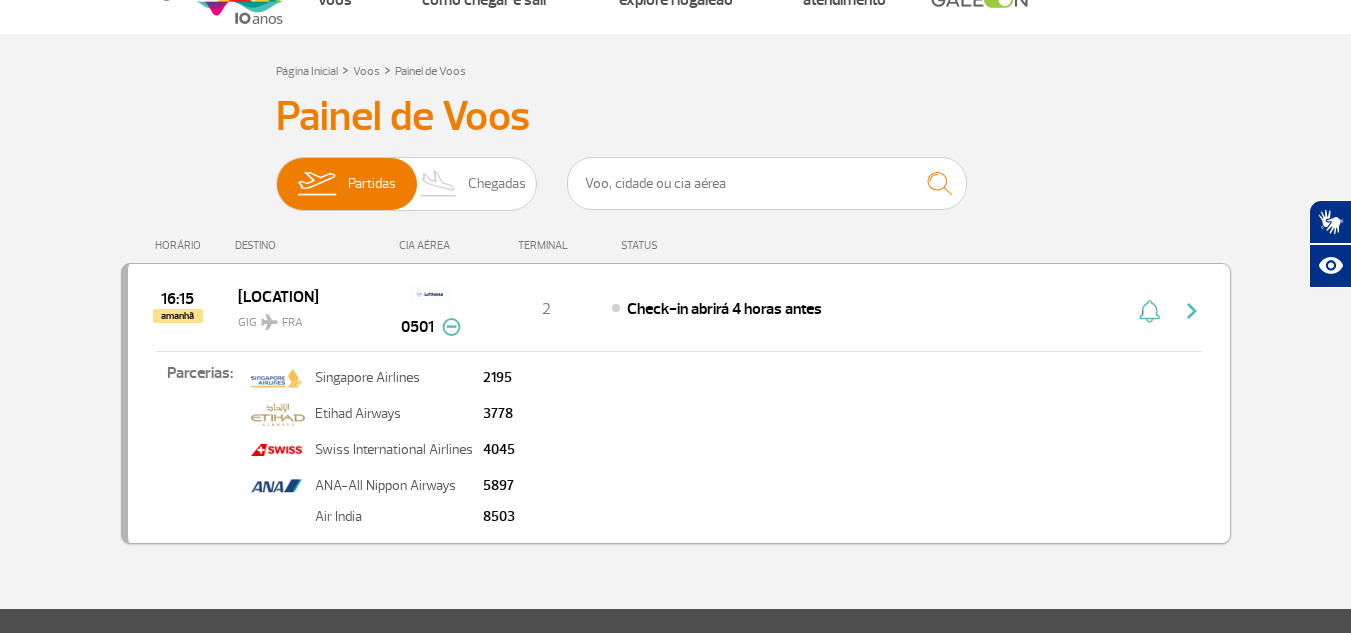 scroll, scrollTop: 100, scrollLeft: 0, axis: vertical 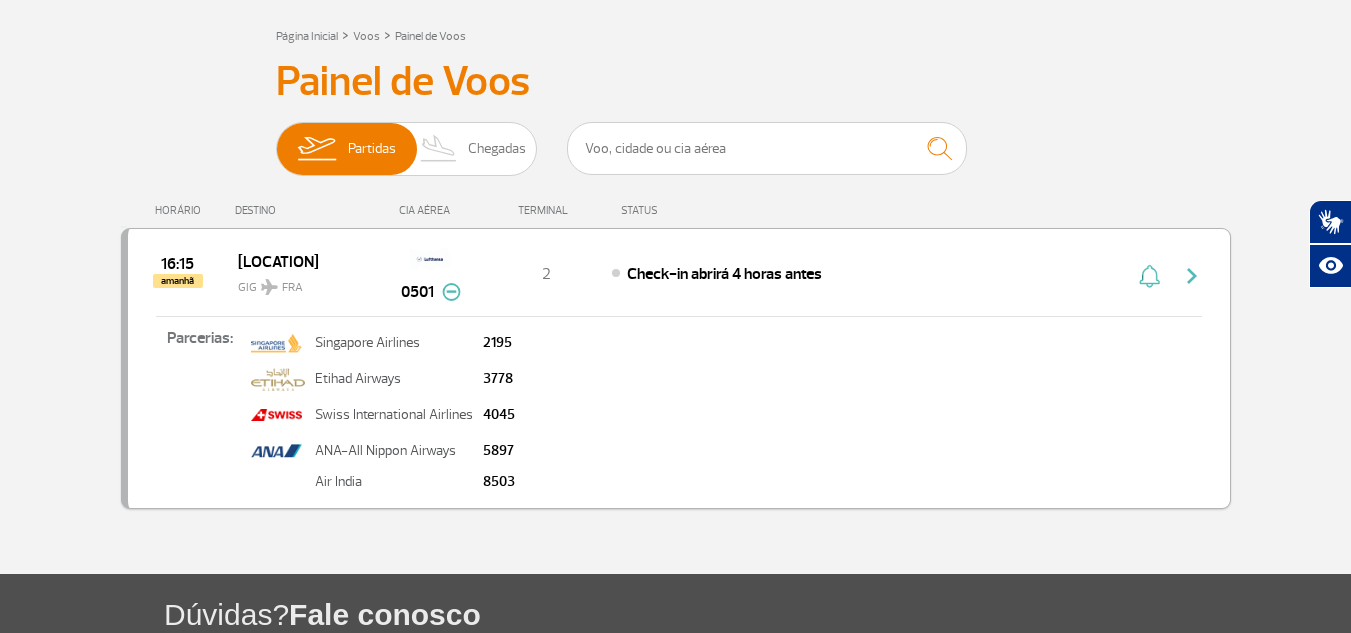 click at bounding box center [1192, 276] 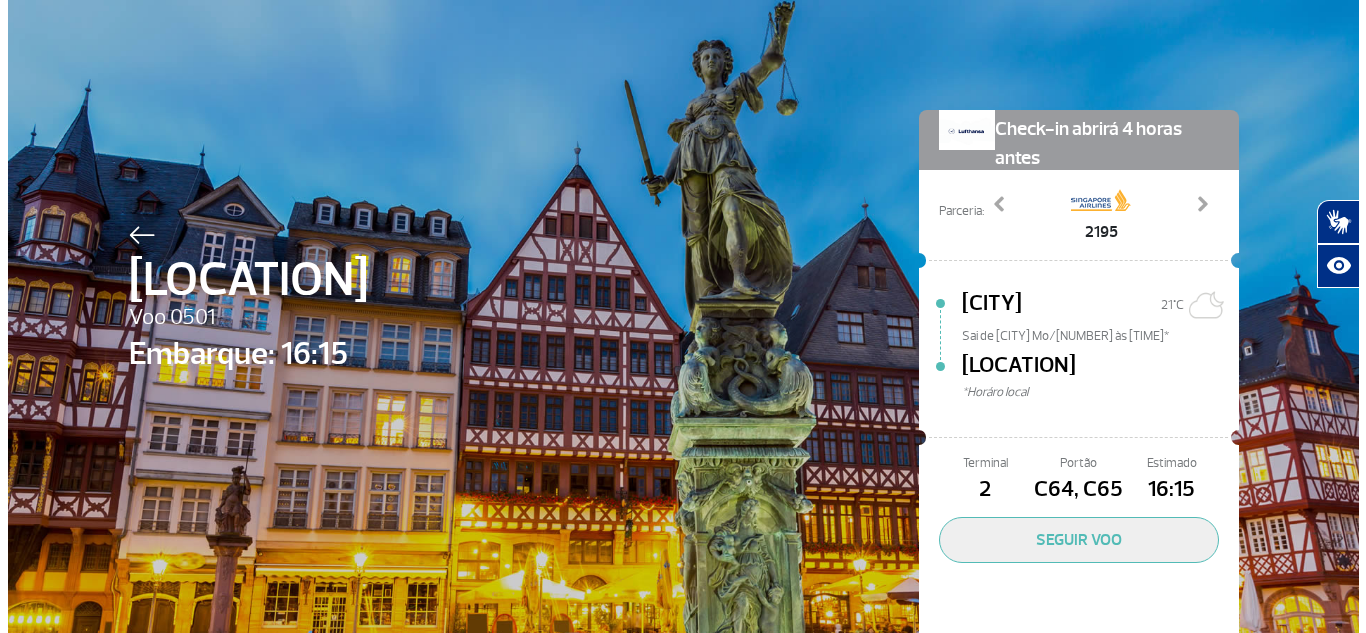 scroll, scrollTop: 0, scrollLeft: 0, axis: both 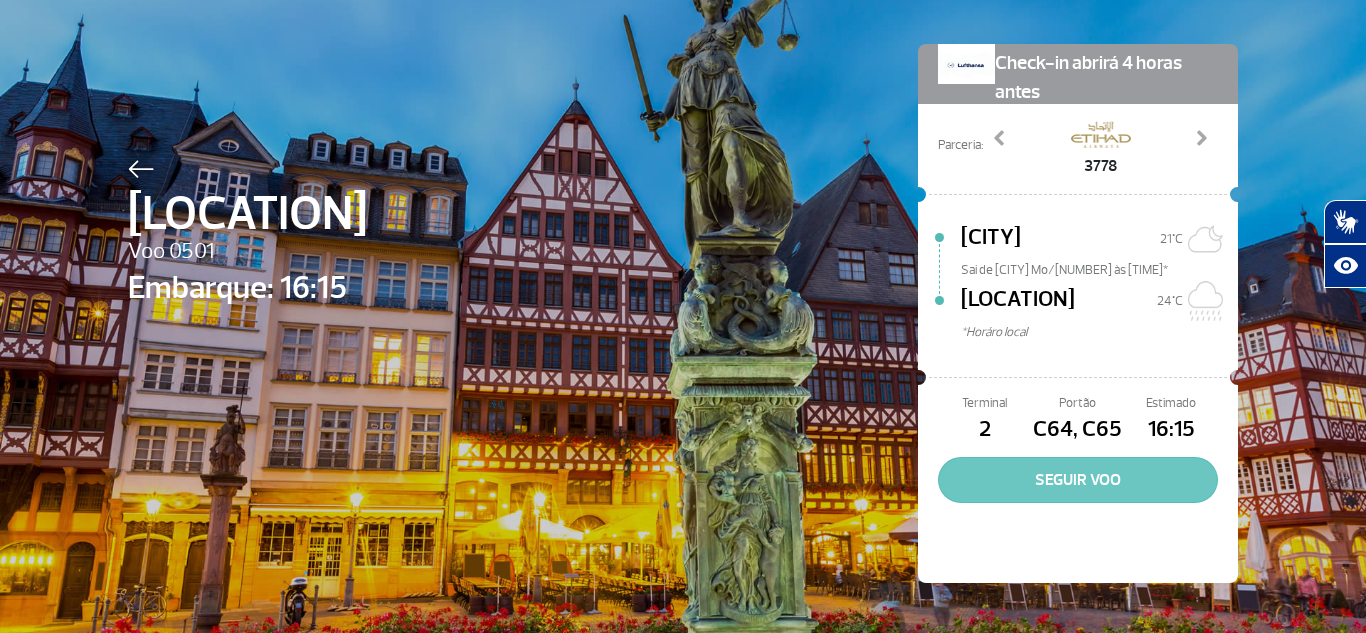 click on "SEGUIR VOO" 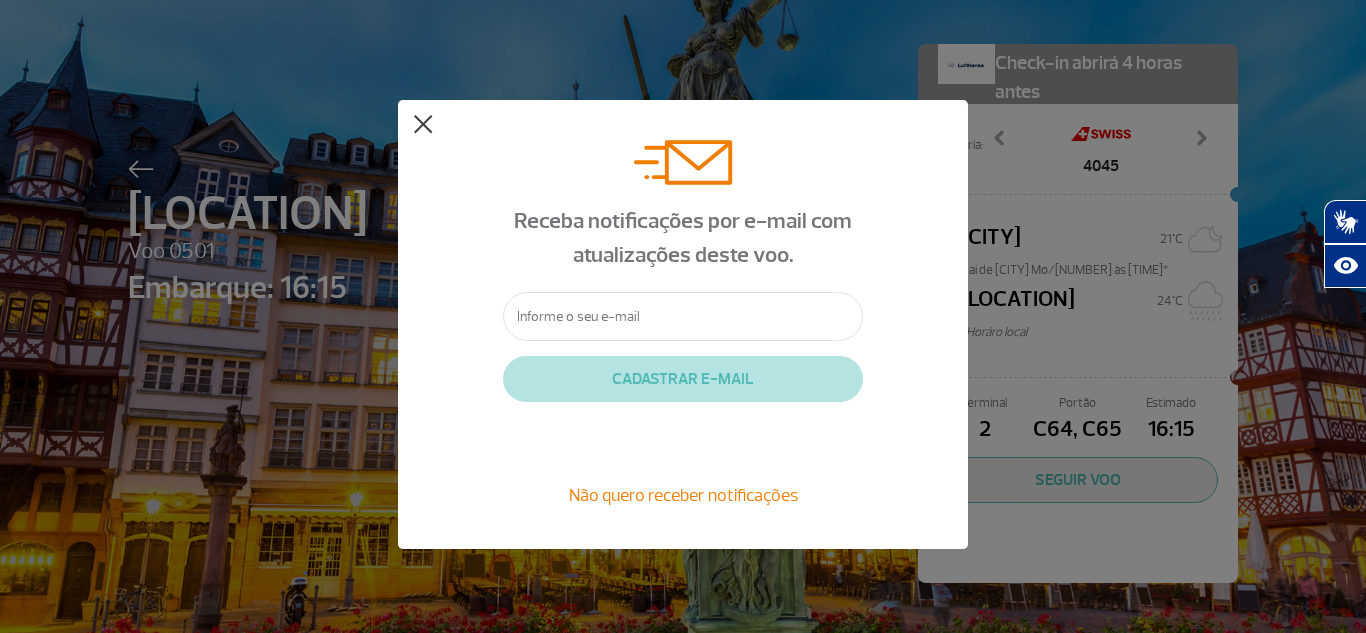 click 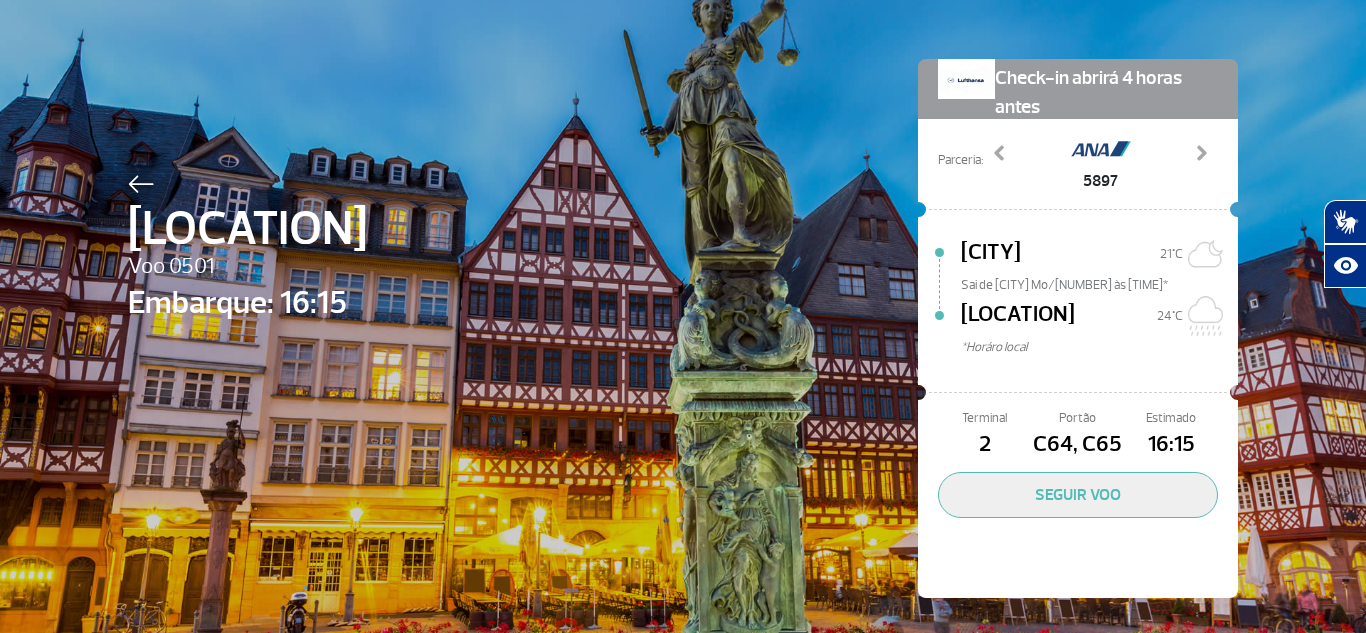 scroll, scrollTop: 66, scrollLeft: 0, axis: vertical 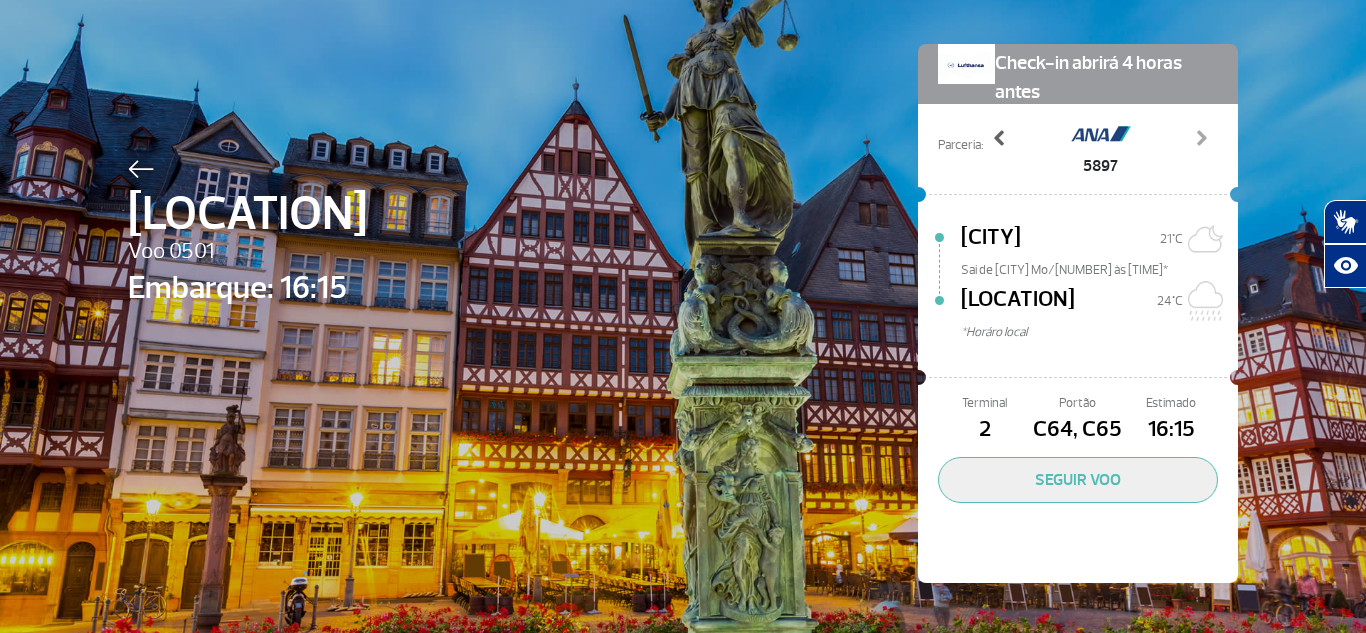 click 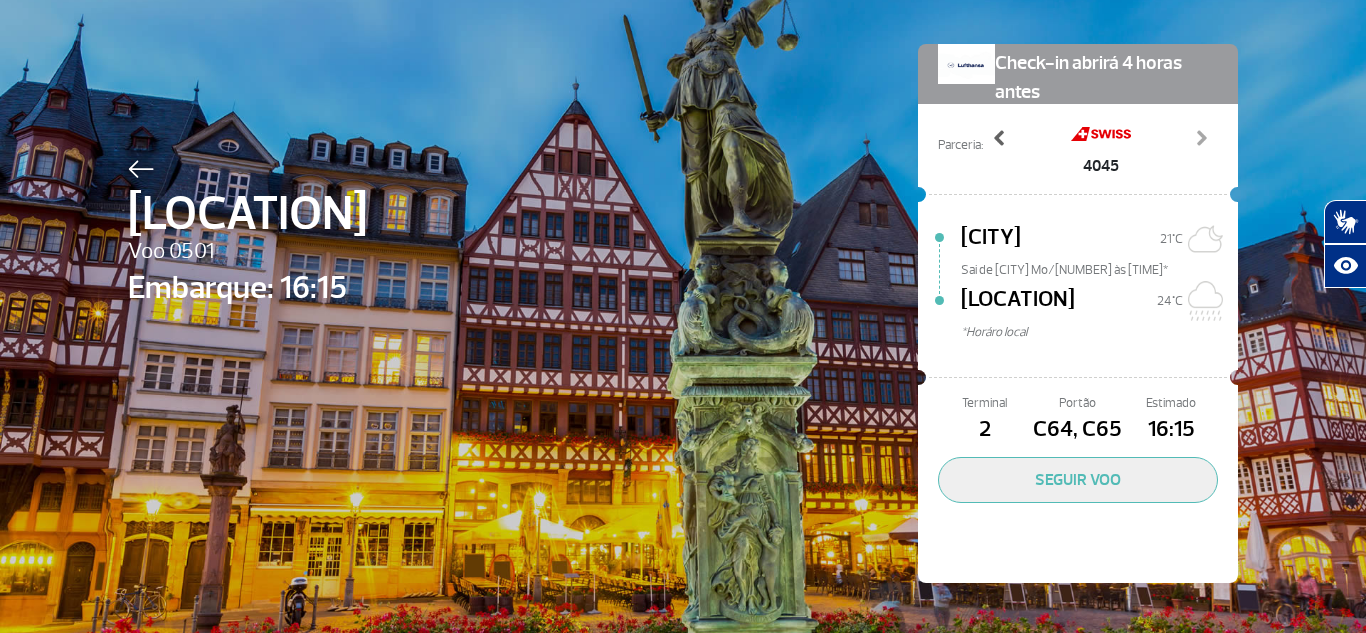 click 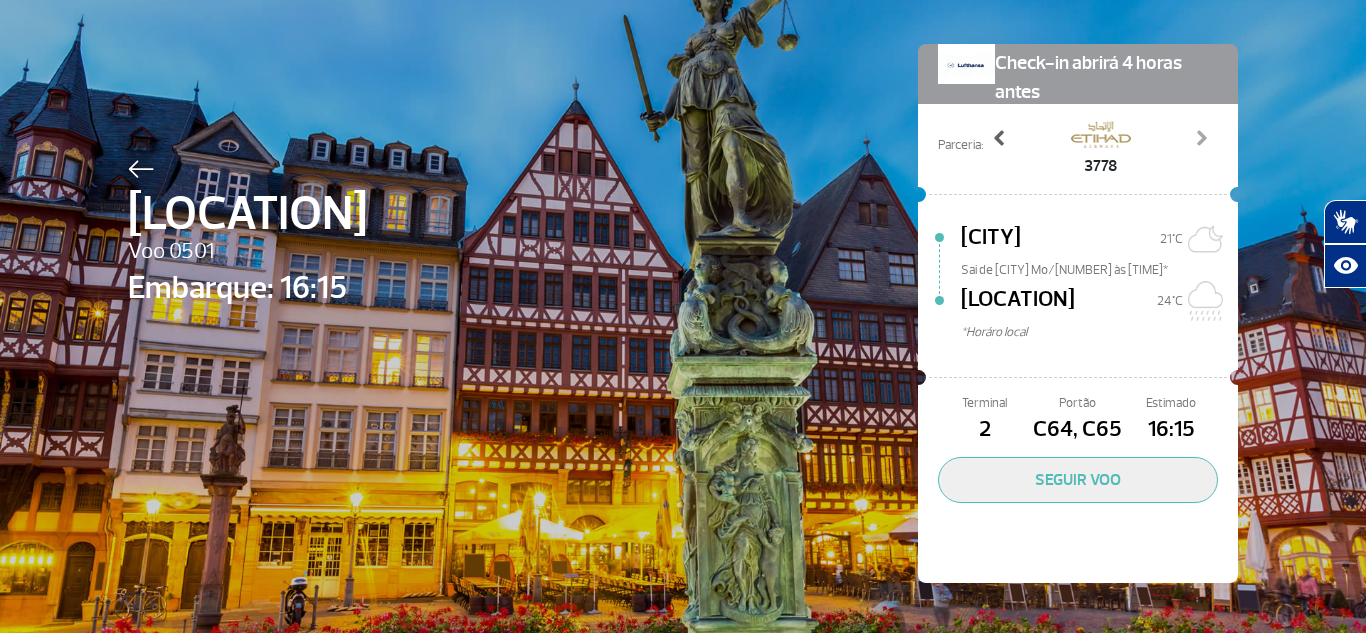 click 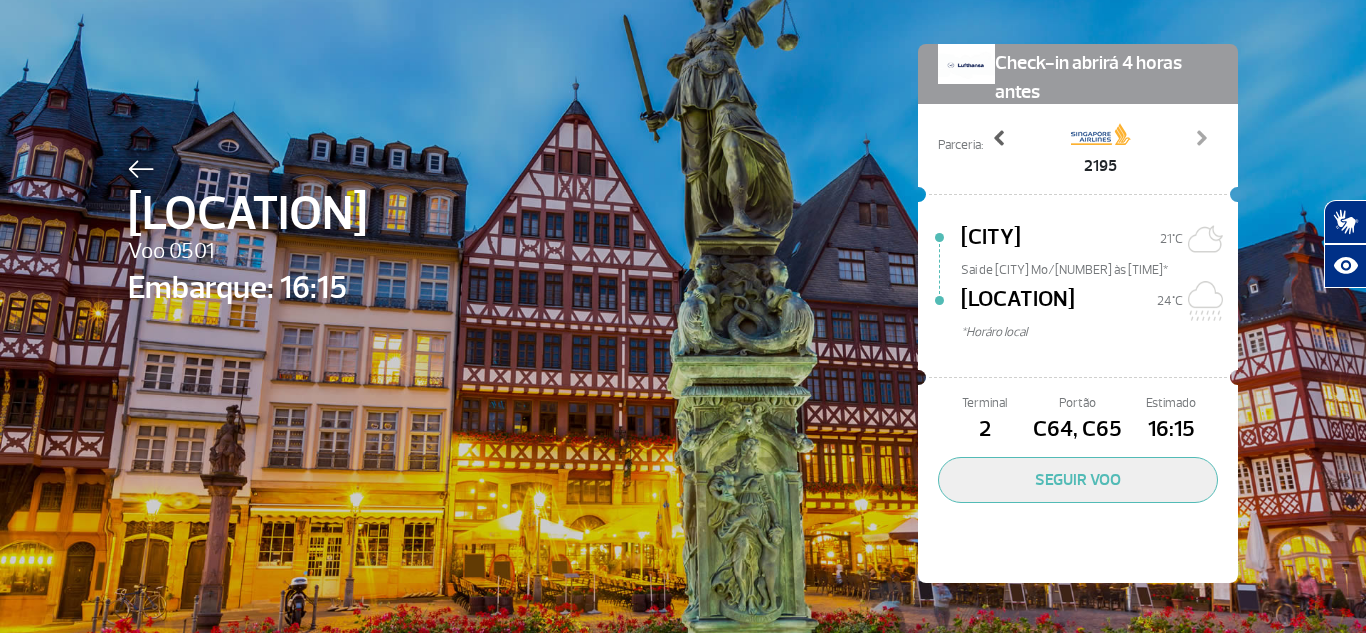 click 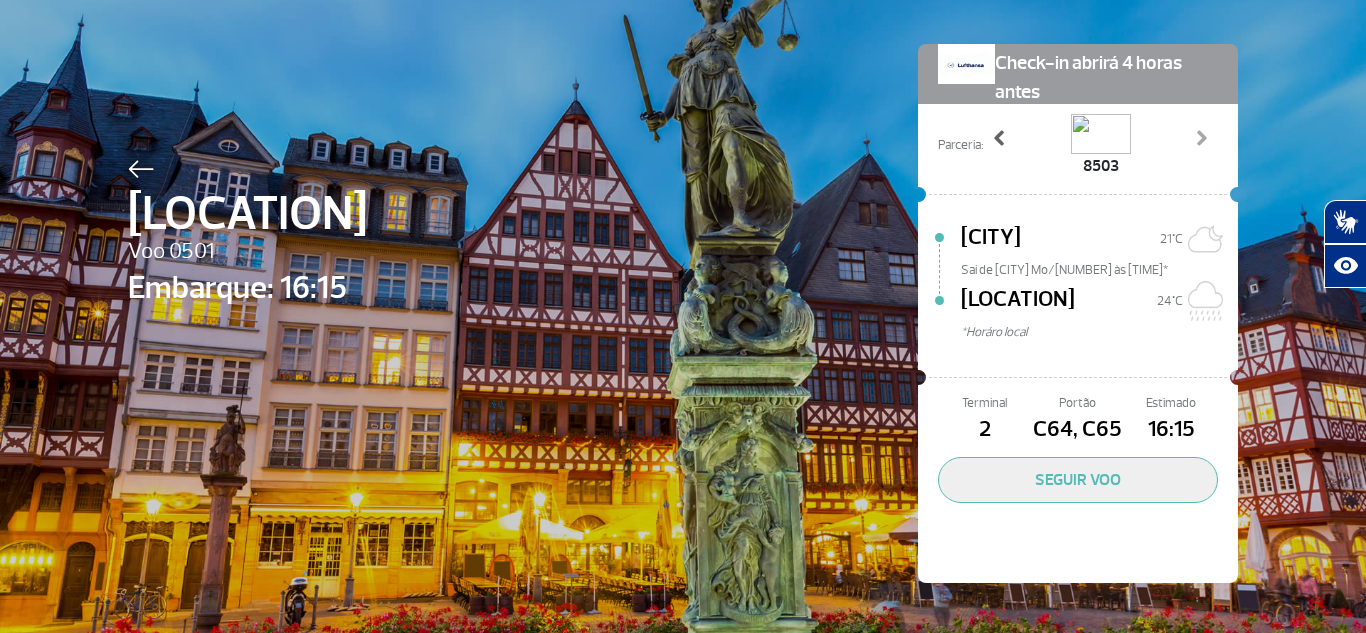 click 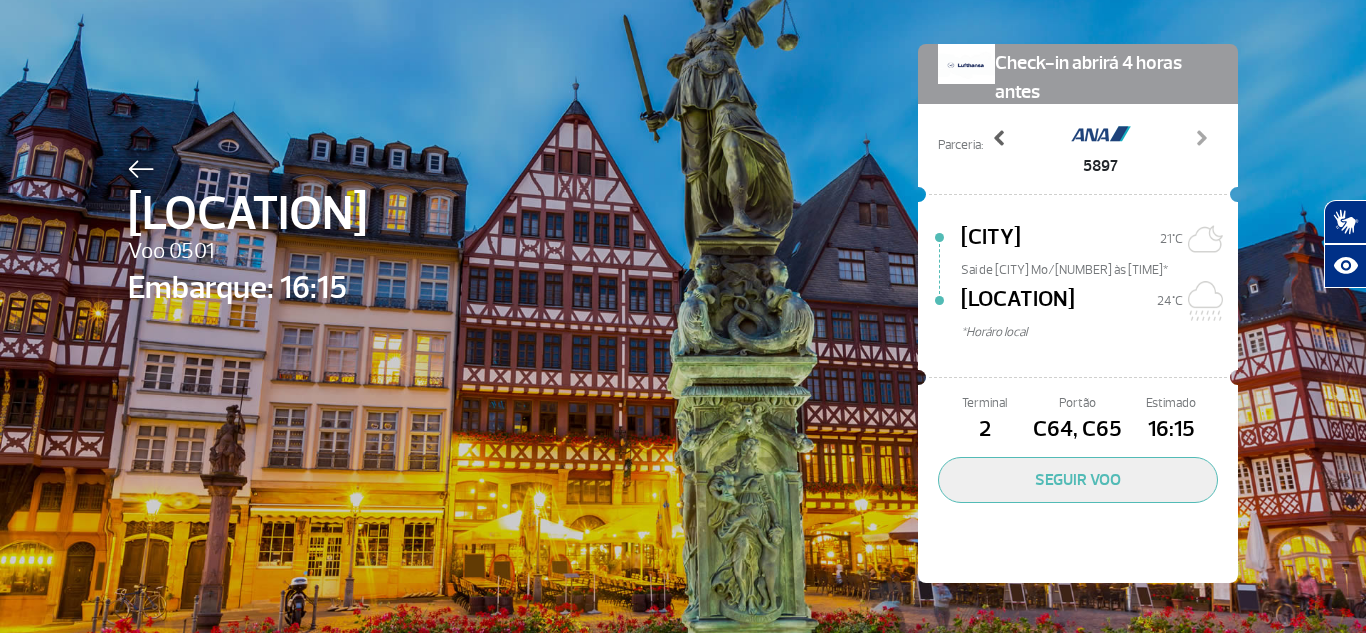 click 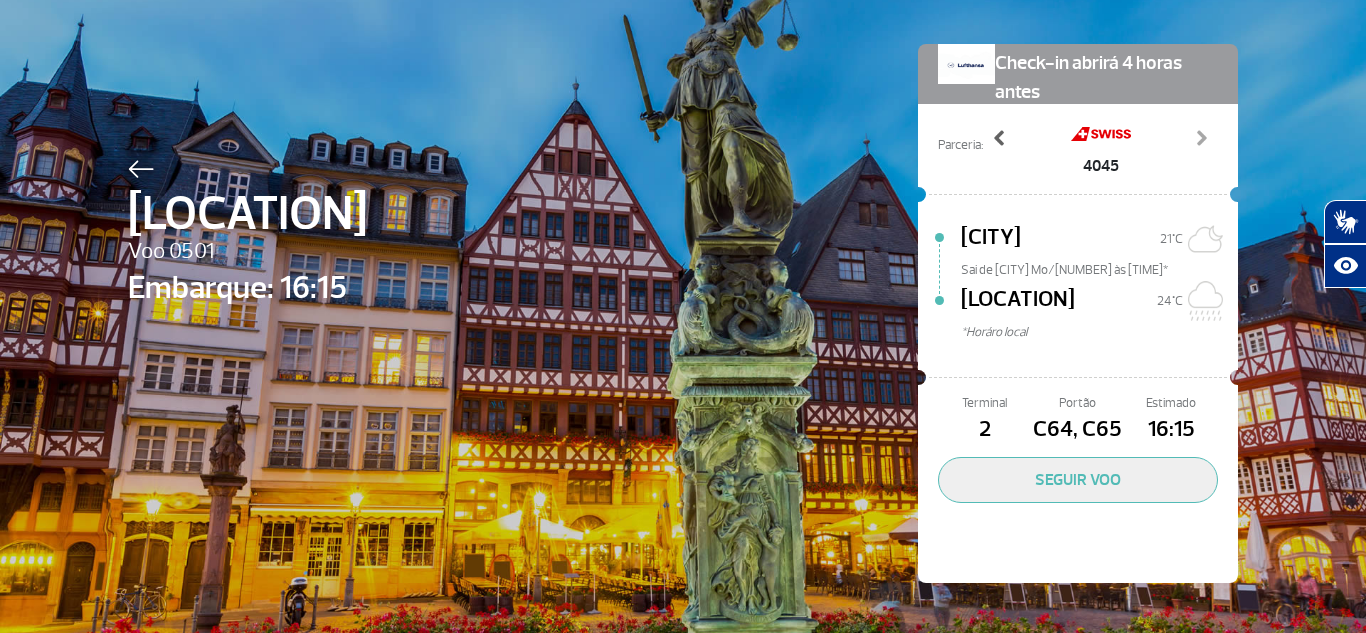 click 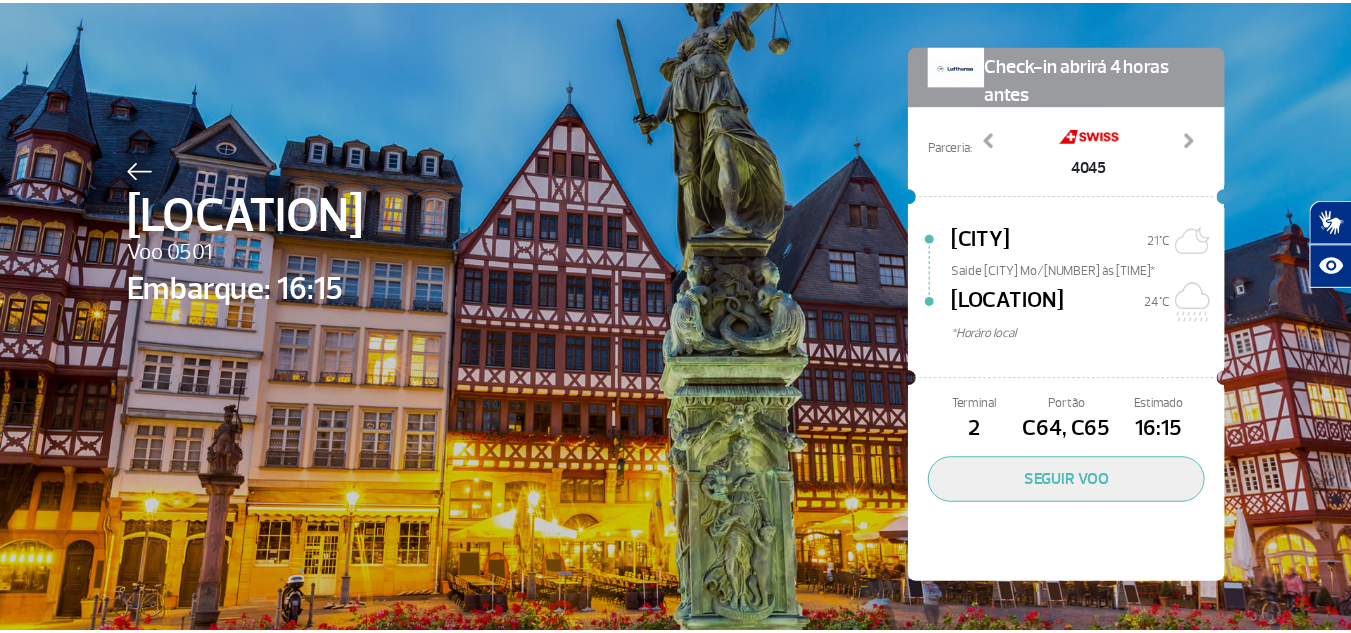 scroll, scrollTop: 66, scrollLeft: 0, axis: vertical 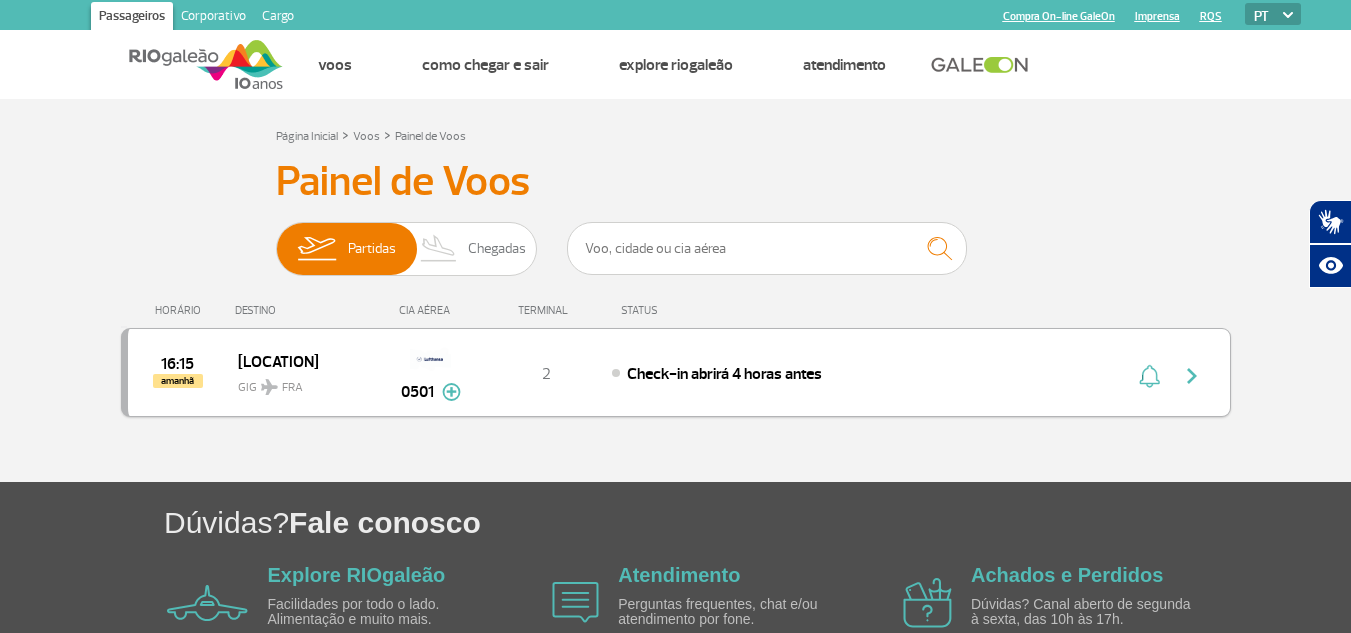 click at bounding box center [451, 392] 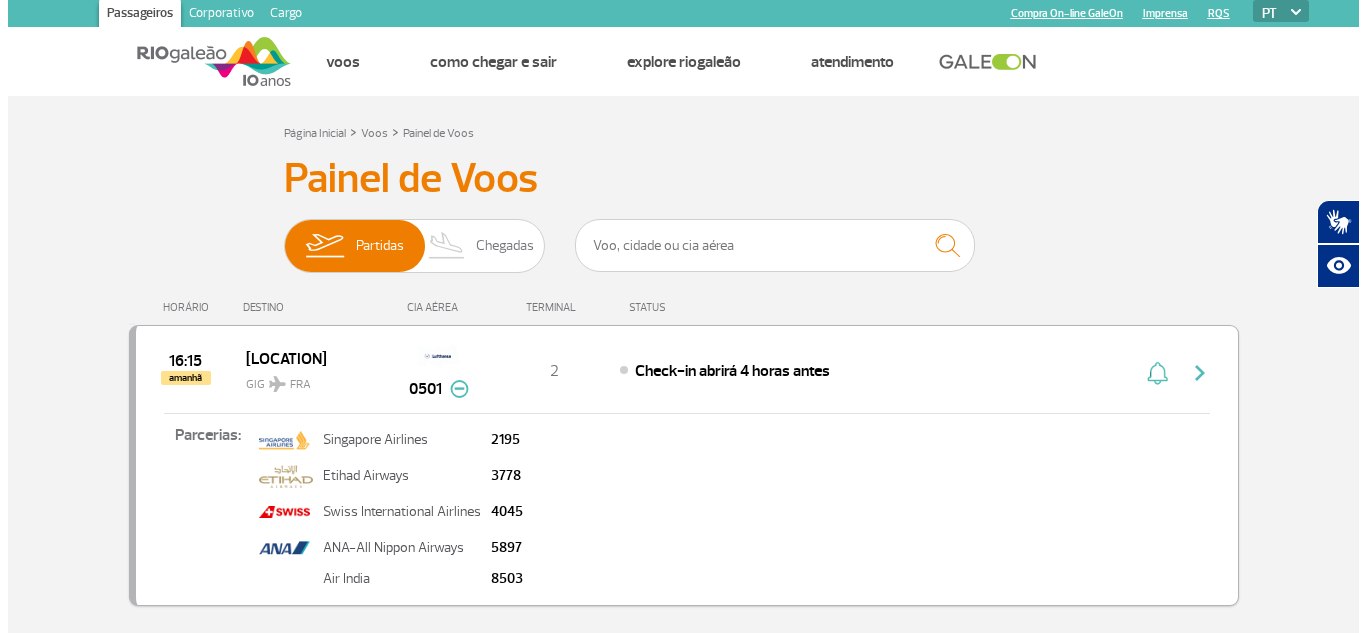 scroll, scrollTop: 0, scrollLeft: 0, axis: both 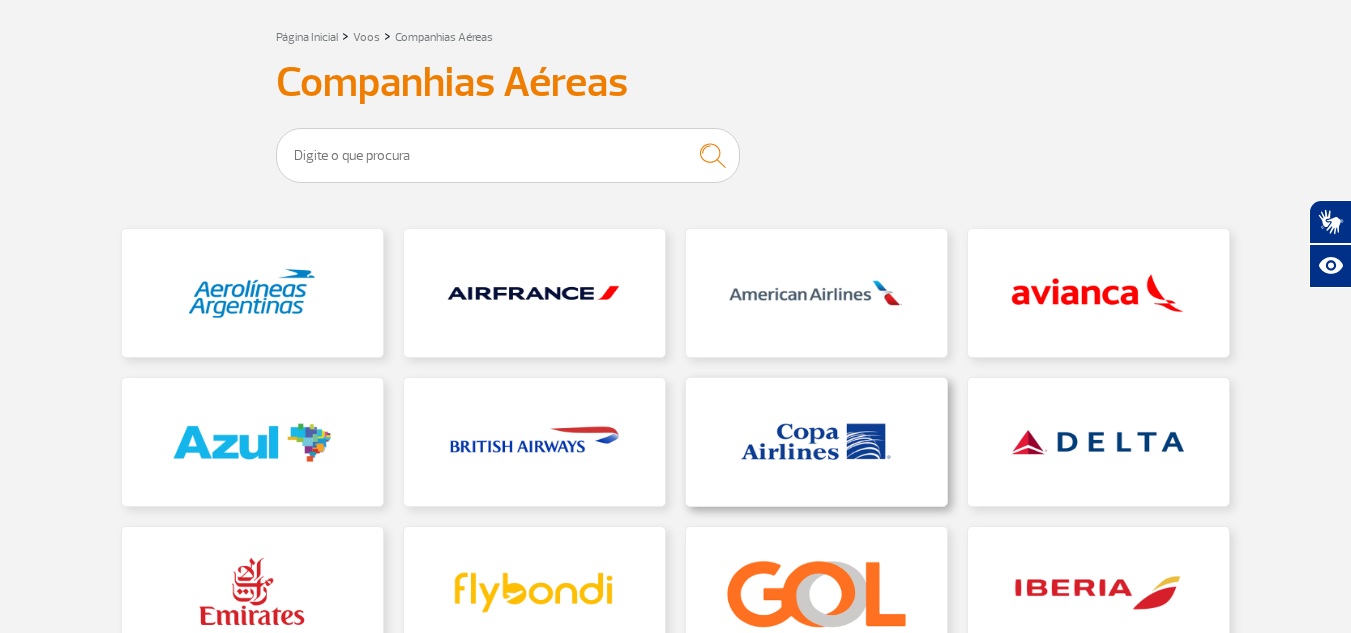 click at bounding box center (816, 442) 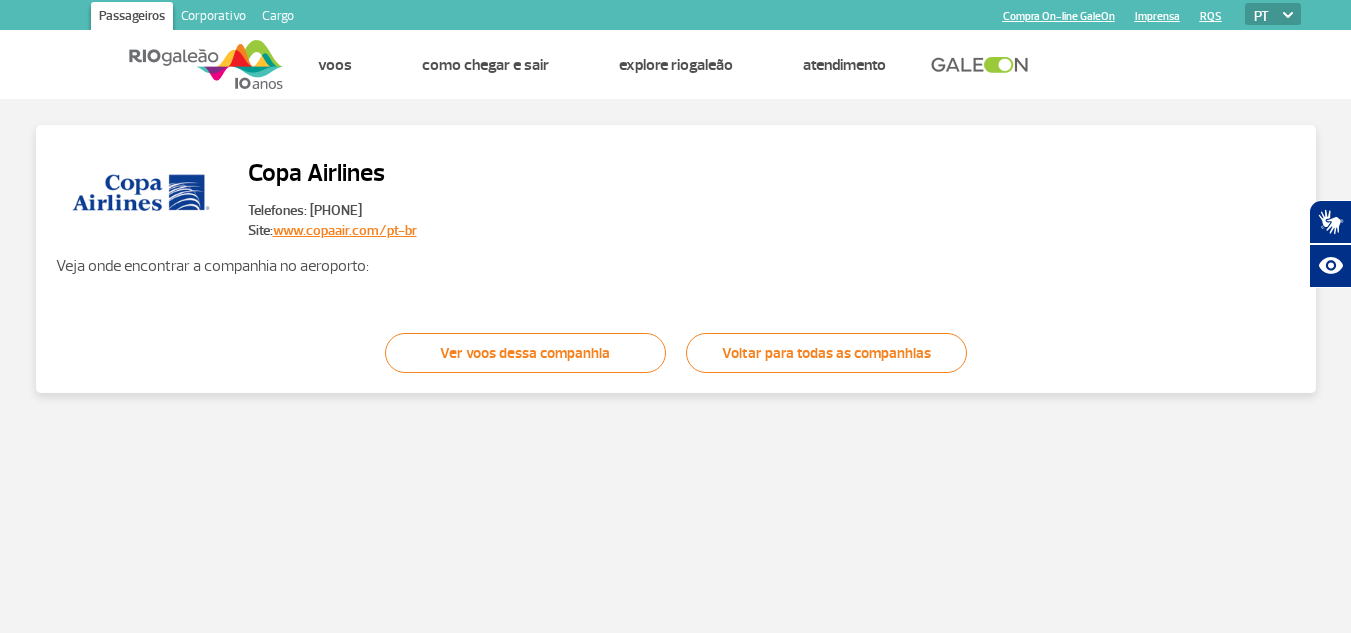 scroll, scrollTop: 0, scrollLeft: 0, axis: both 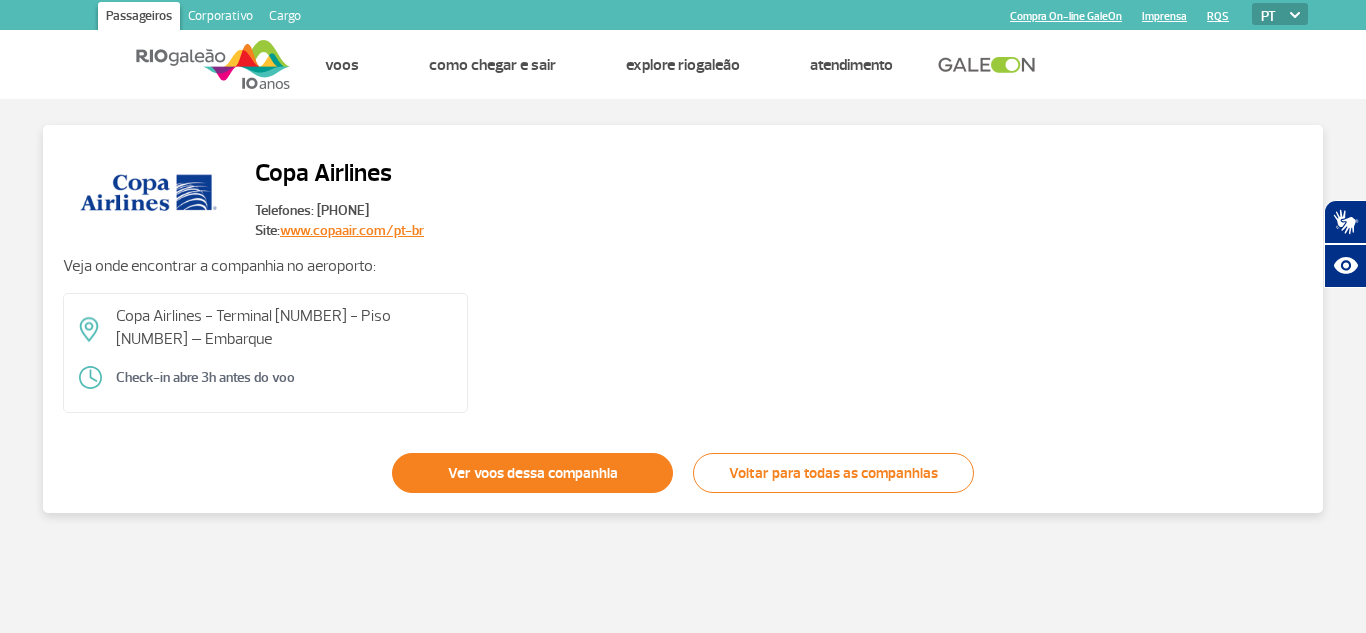 click on "Ver voos dessa companhia" at bounding box center (532, 473) 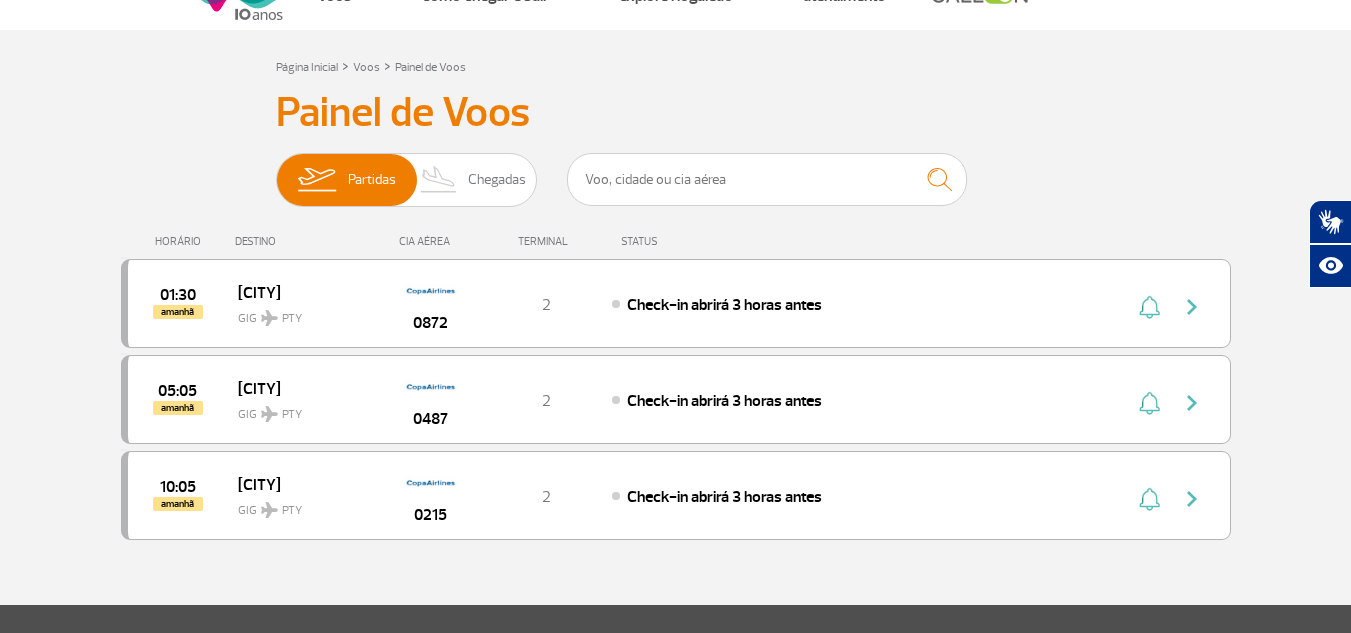 scroll, scrollTop: 100, scrollLeft: 0, axis: vertical 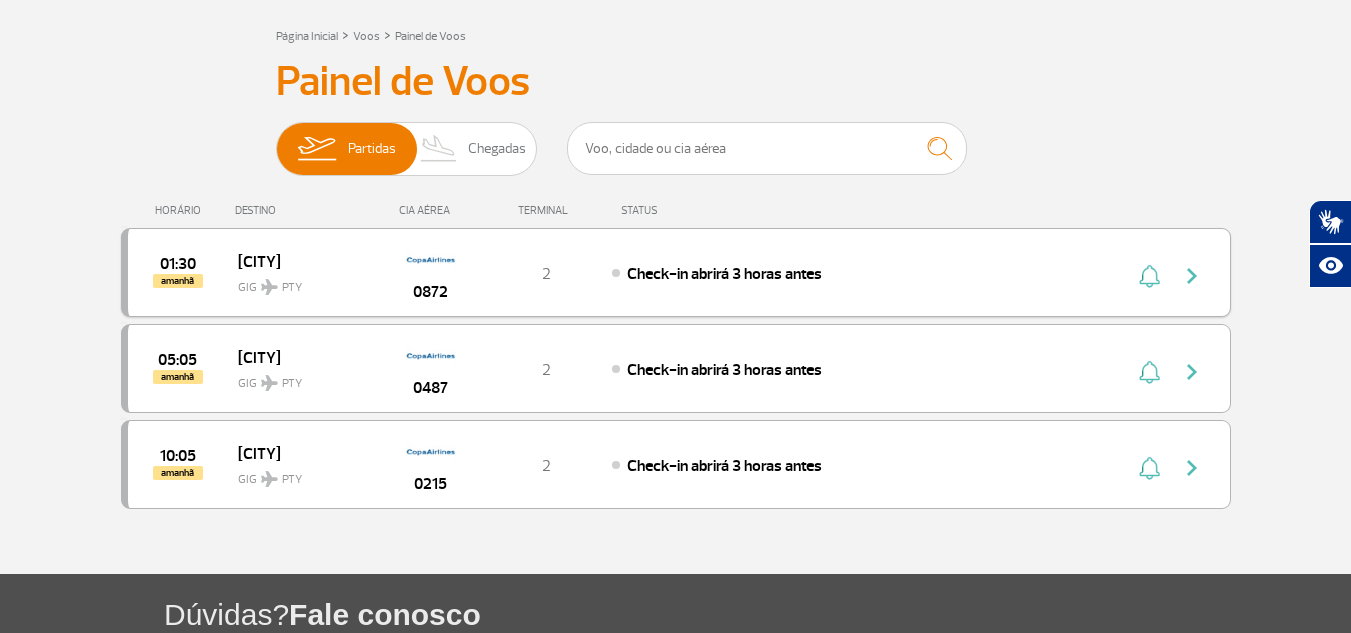 click at bounding box center [1192, 276] 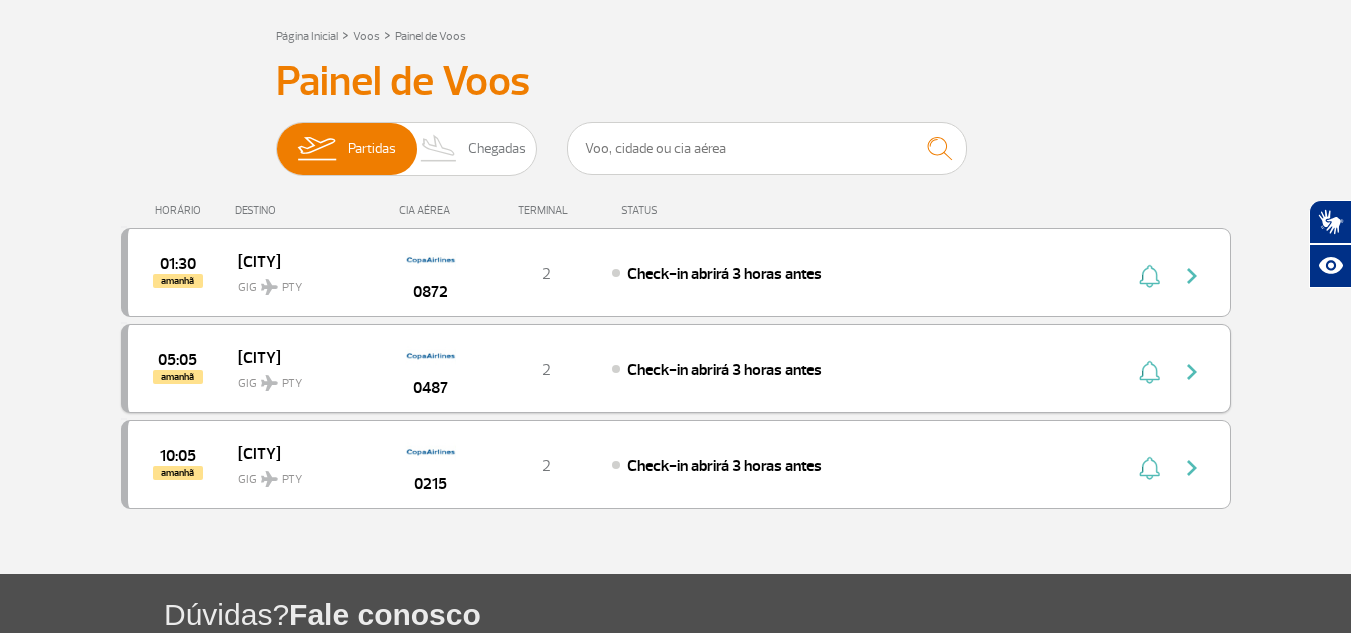 click on "0487" at bounding box center (430, 388) 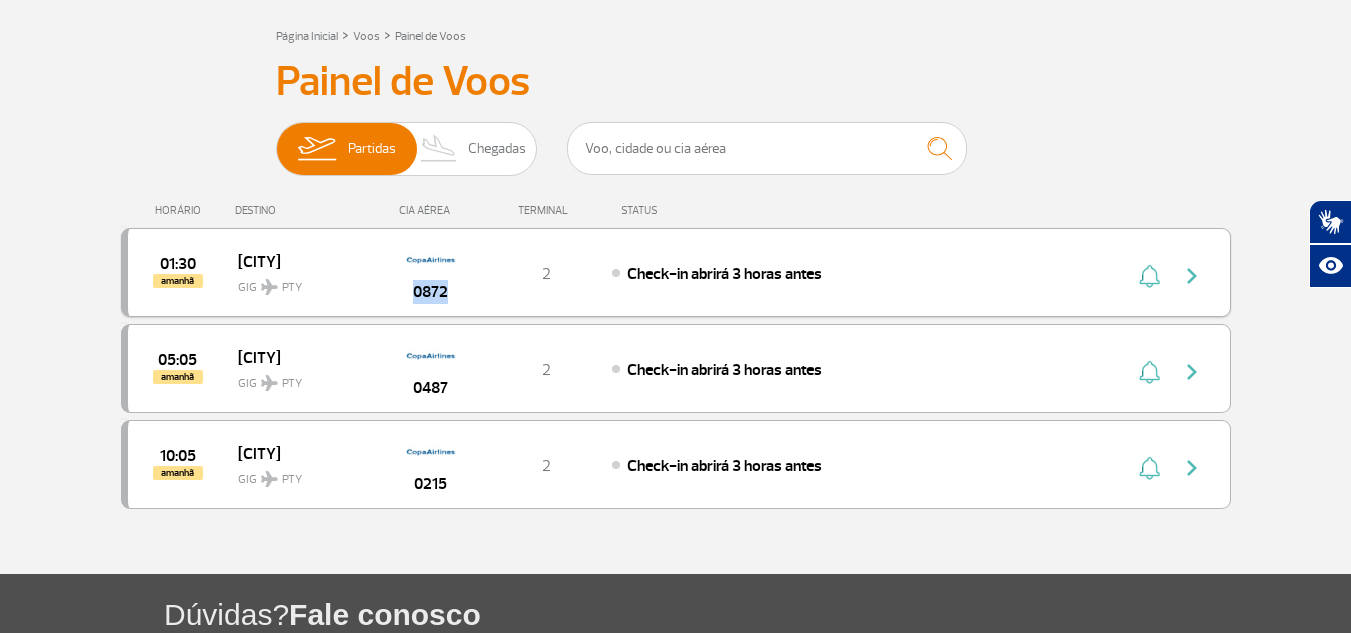 drag, startPoint x: 482, startPoint y: 283, endPoint x: 385, endPoint y: 298, distance: 98.15294 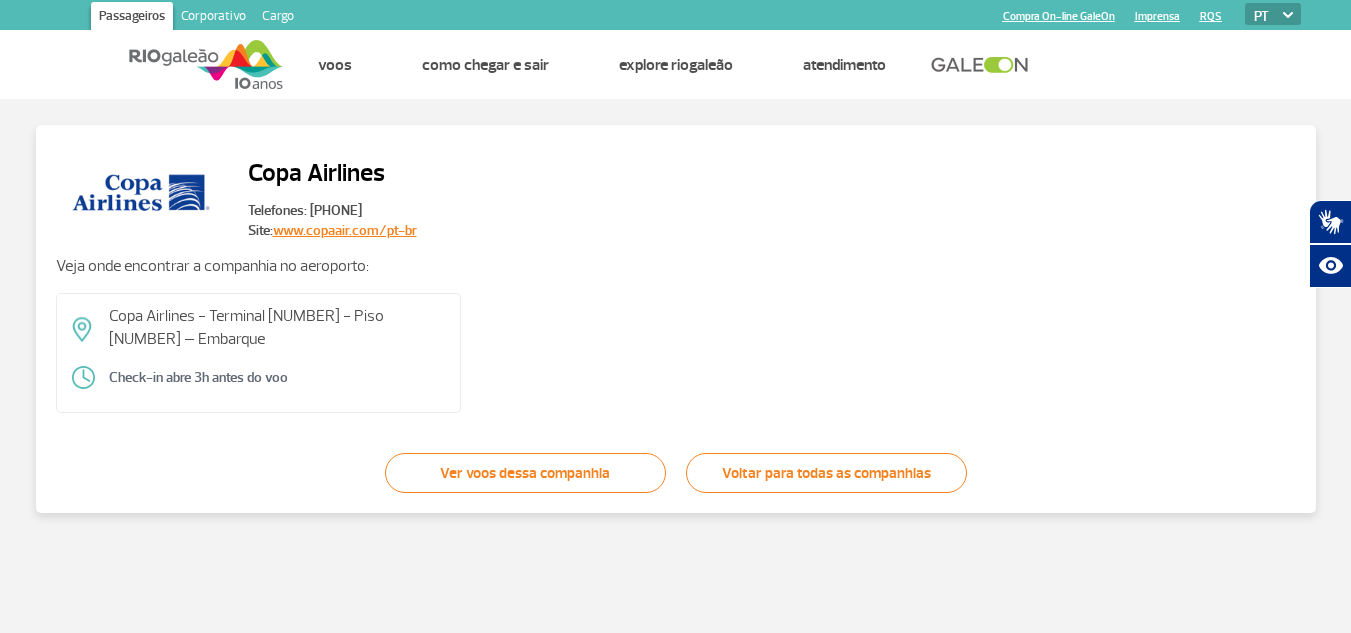 scroll, scrollTop: 0, scrollLeft: 0, axis: both 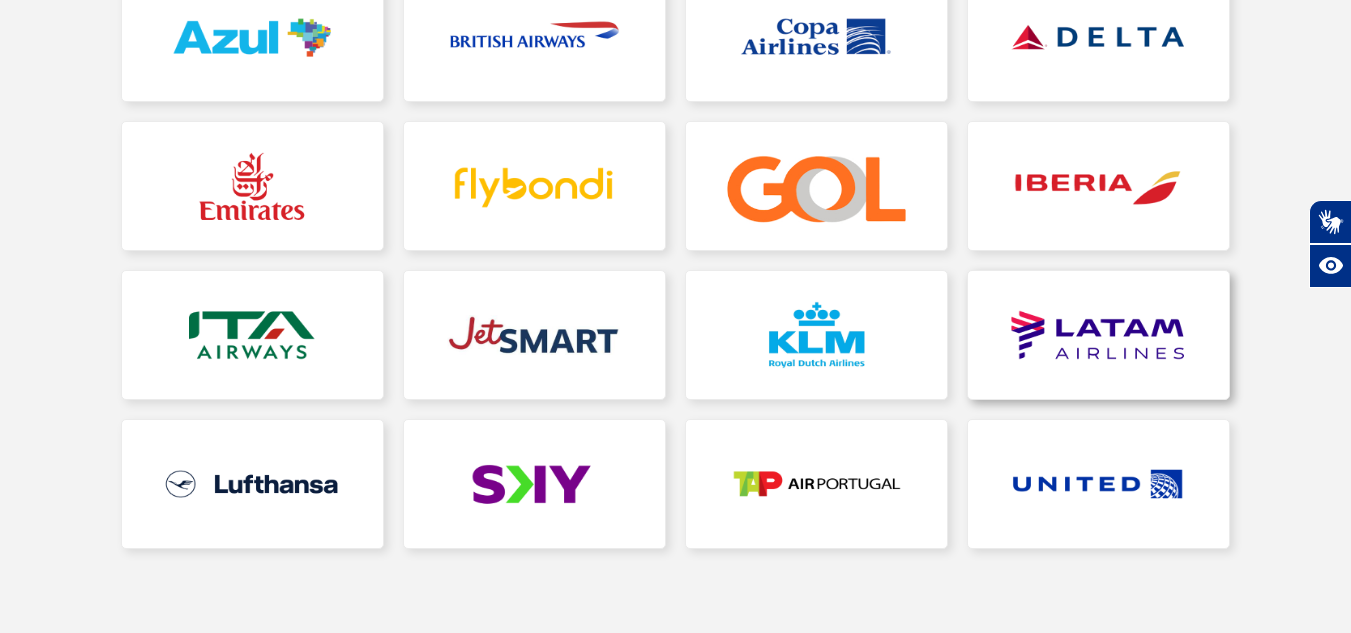 click at bounding box center [1098, 335] 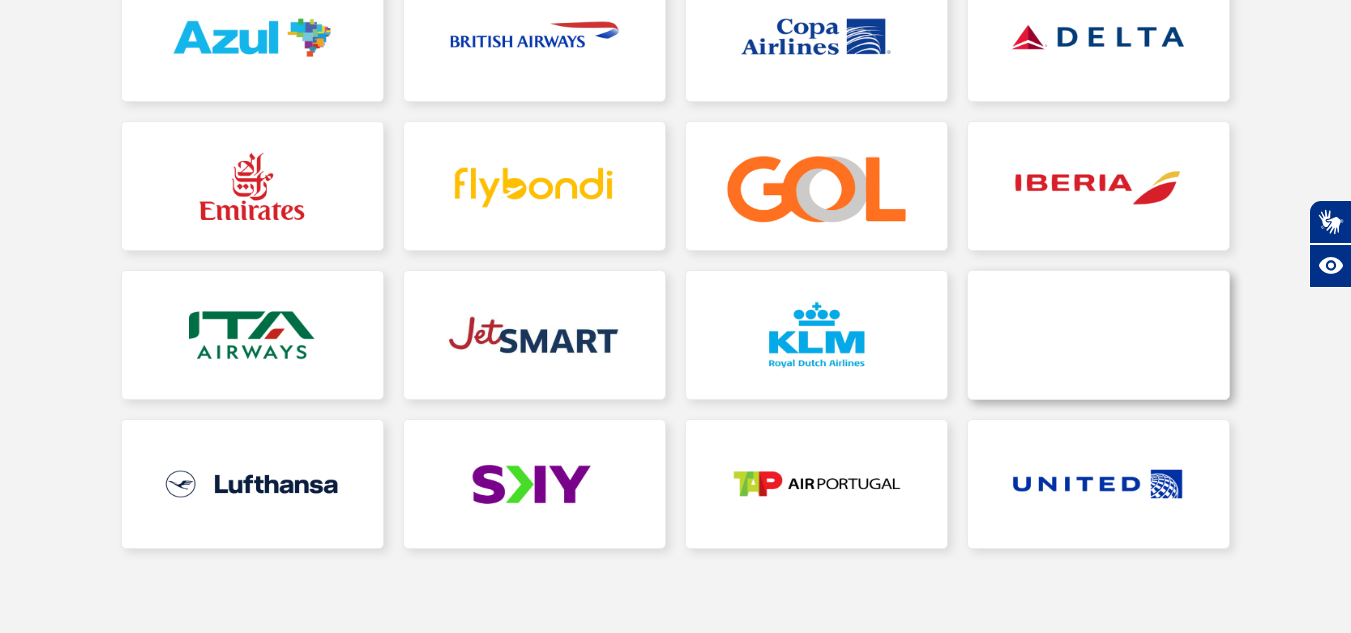 click at bounding box center [1098, 335] 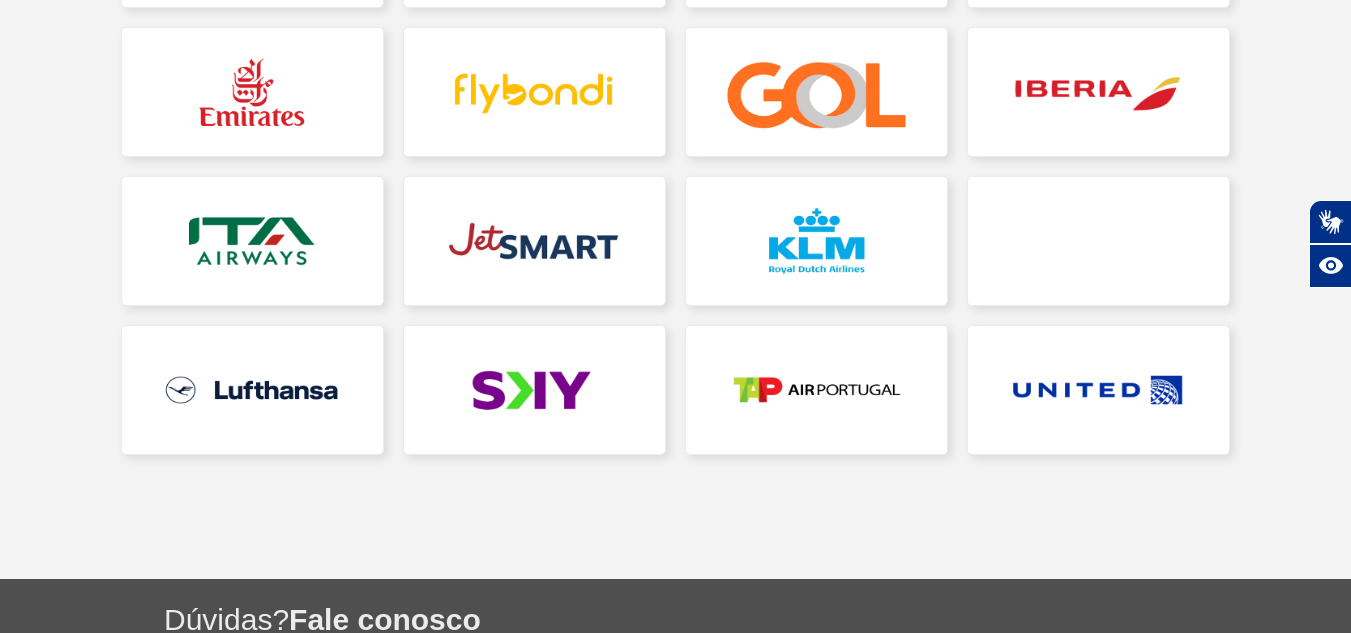 scroll, scrollTop: 606, scrollLeft: 0, axis: vertical 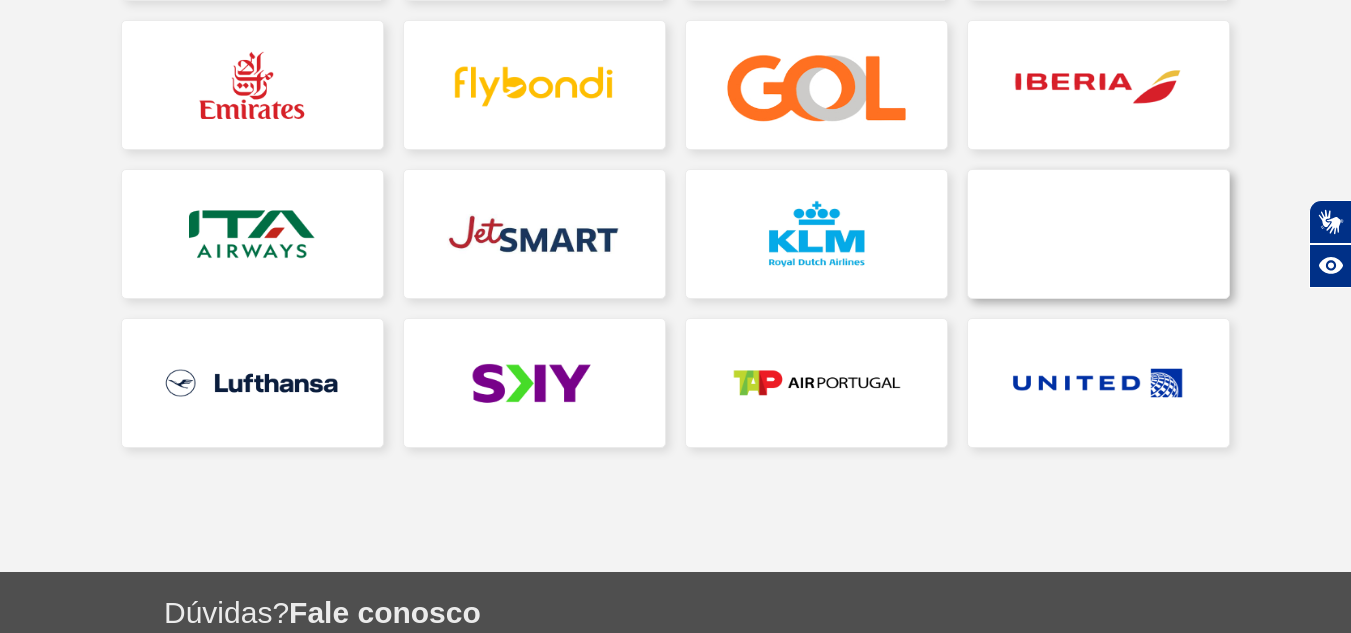 click at bounding box center (1098, 234) 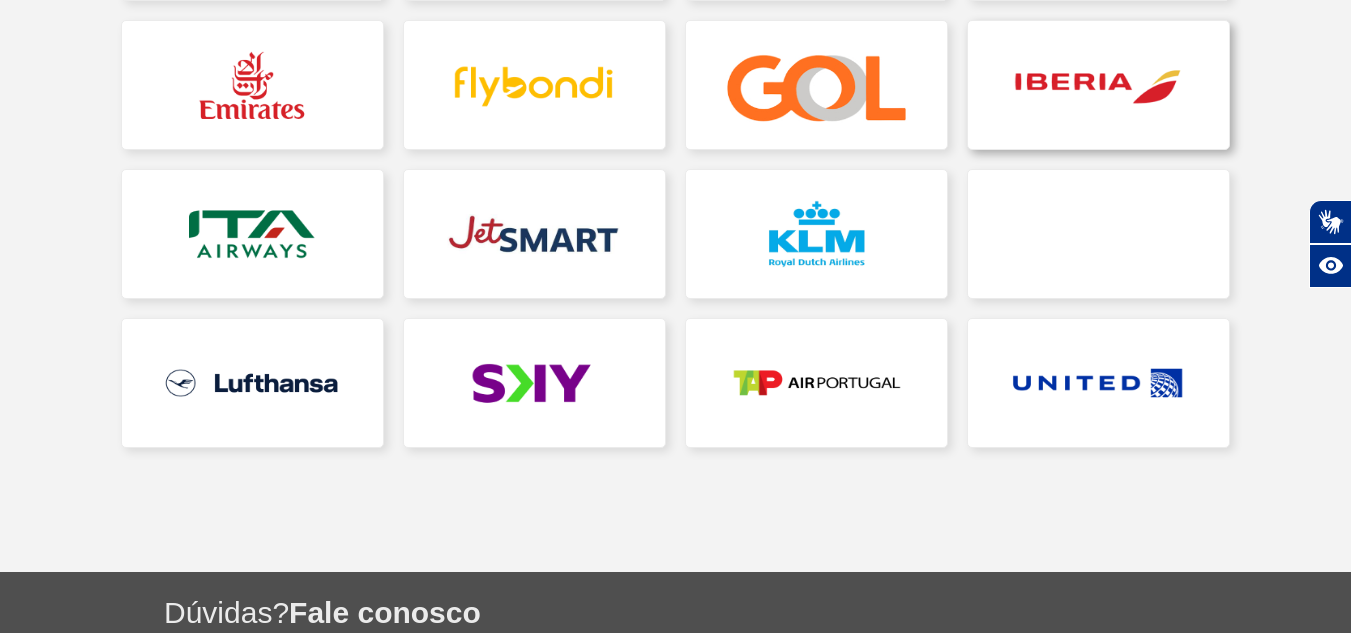 click at bounding box center (1098, 85) 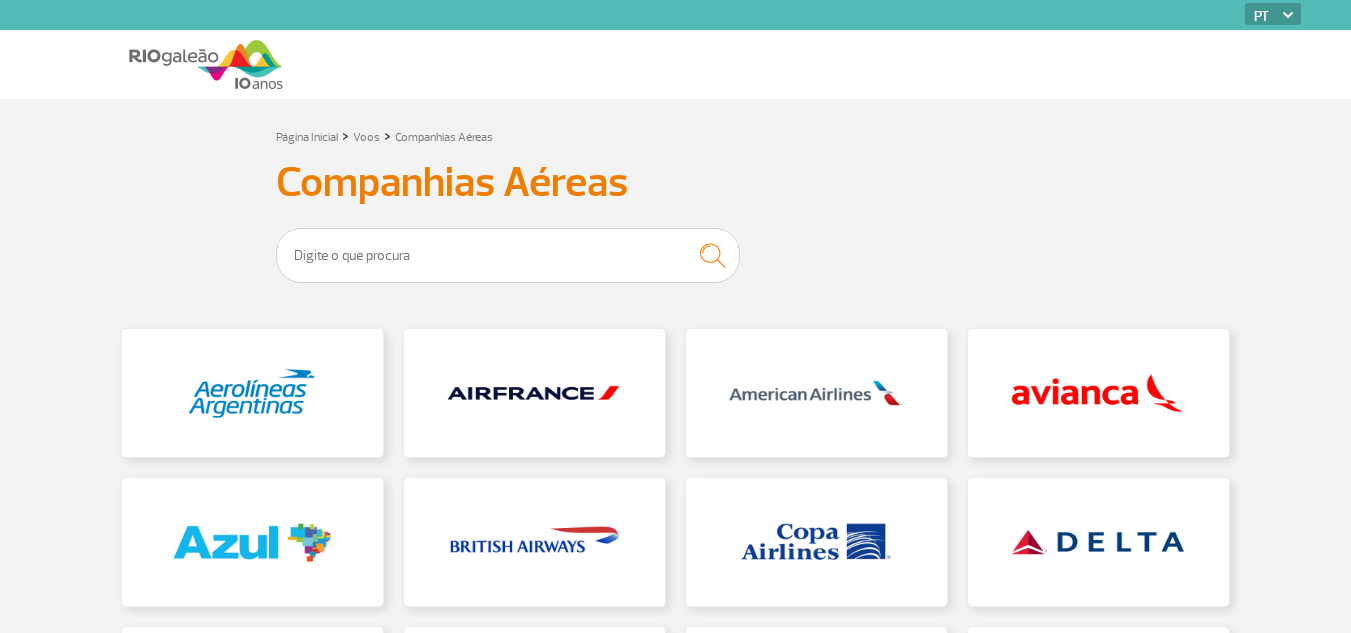 scroll, scrollTop: 0, scrollLeft: 0, axis: both 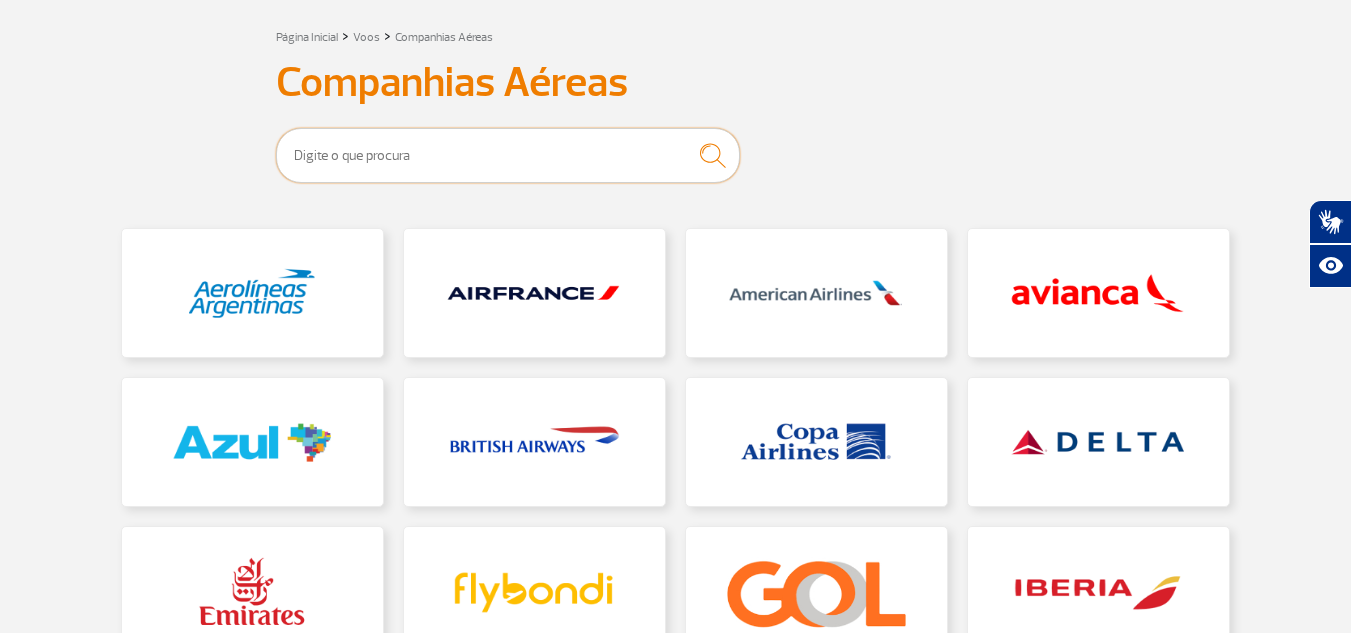 click at bounding box center (508, 155) 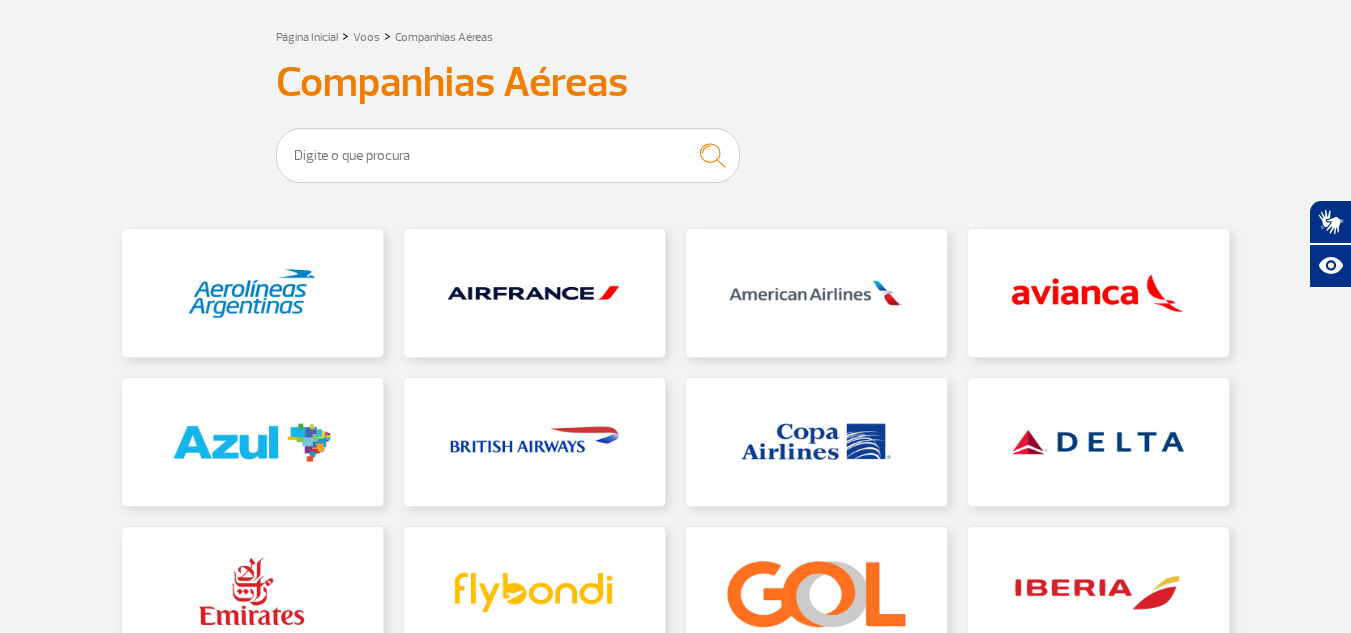 click on "Página Inicial > Voos > Companhias Aéreas Companhias Aéreas" at bounding box center [676, 489] 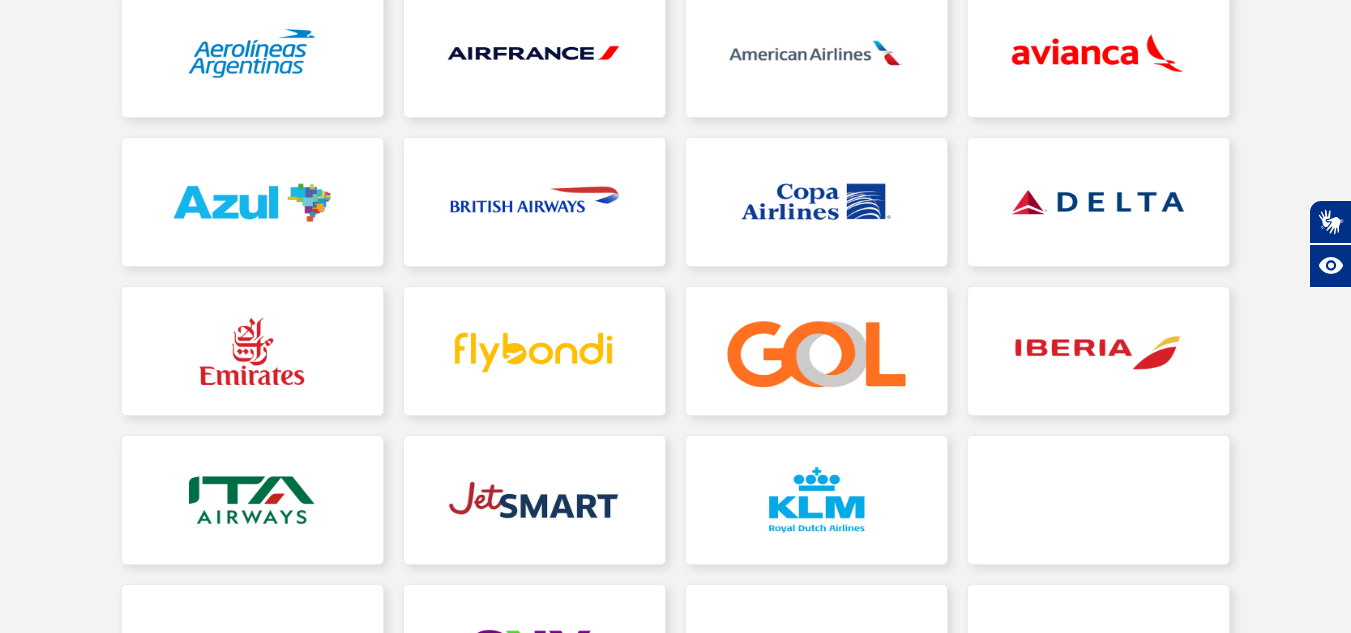 scroll, scrollTop: 415, scrollLeft: 0, axis: vertical 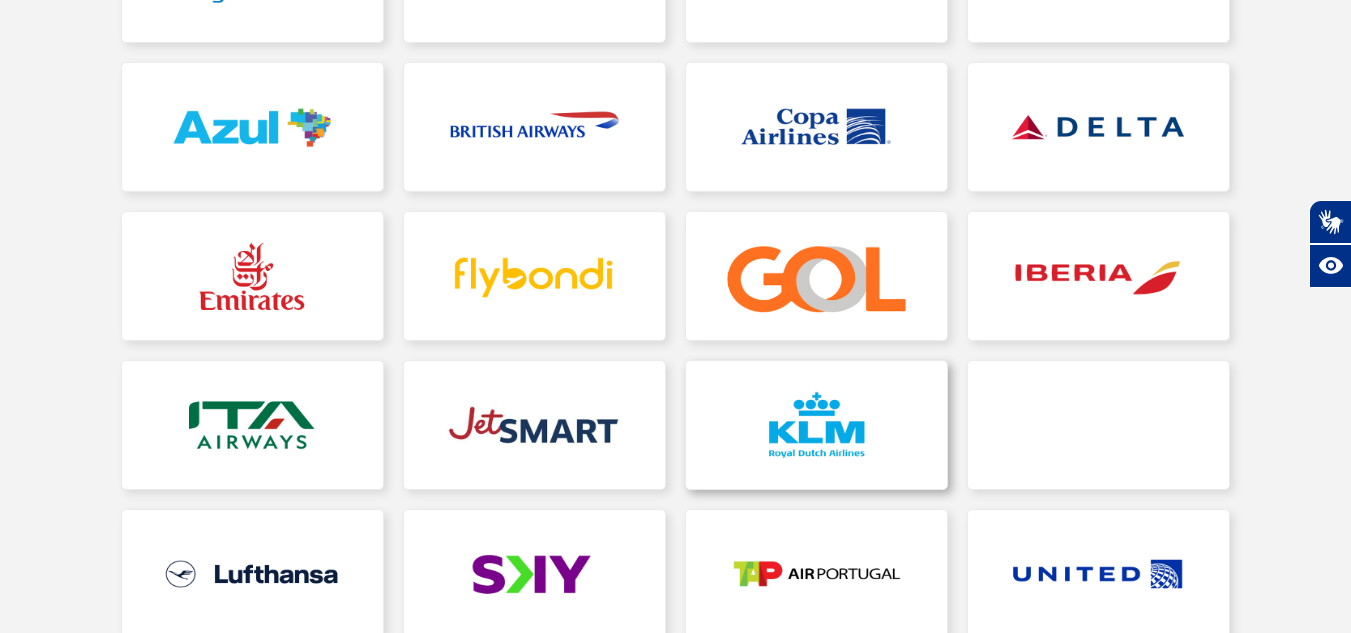click at bounding box center (816, 425) 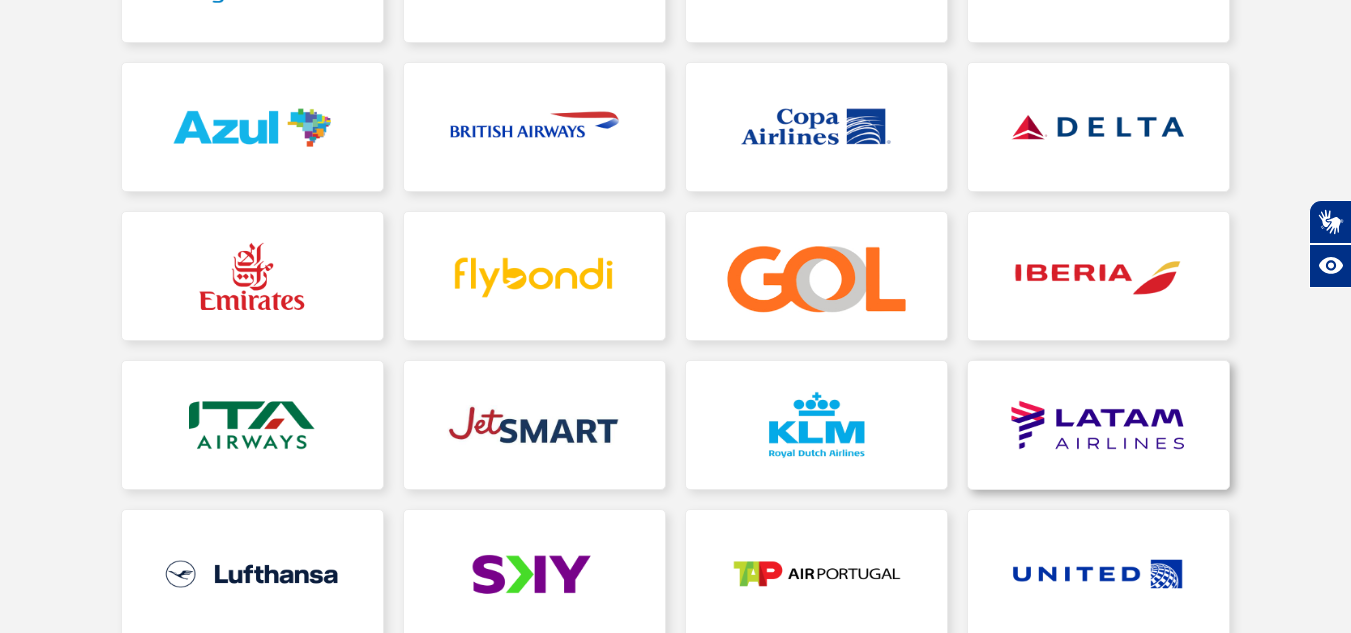 click at bounding box center (1098, 425) 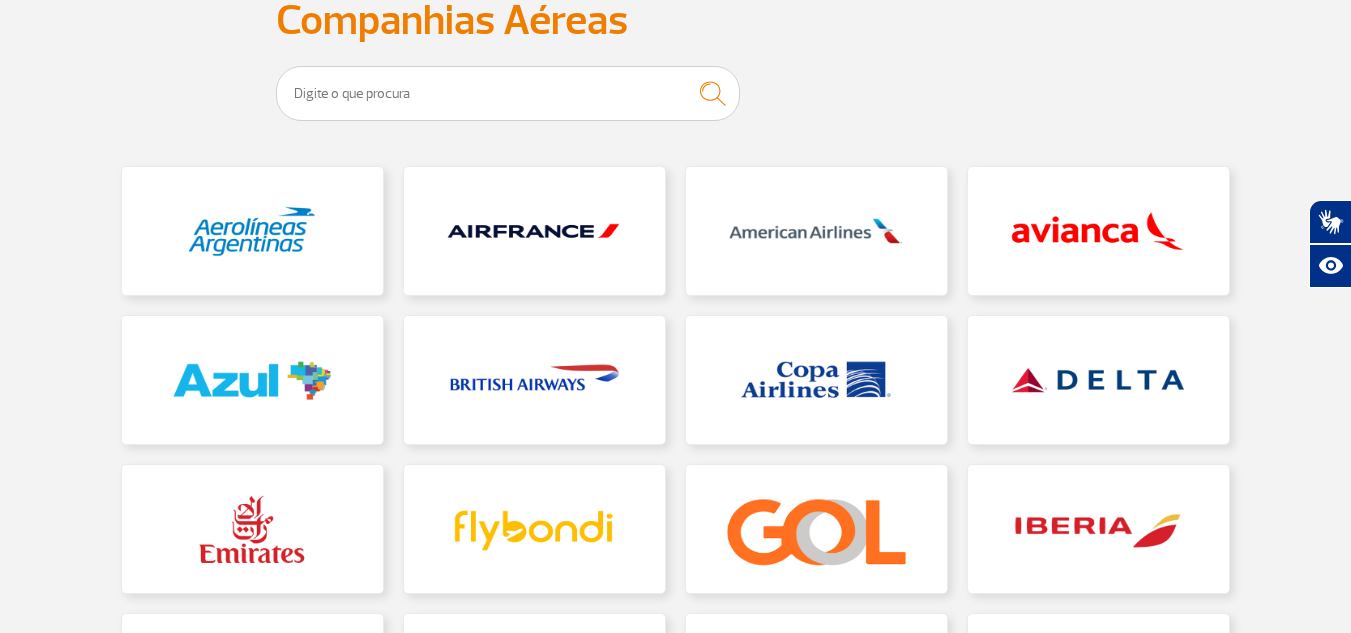 scroll, scrollTop: 0, scrollLeft: 0, axis: both 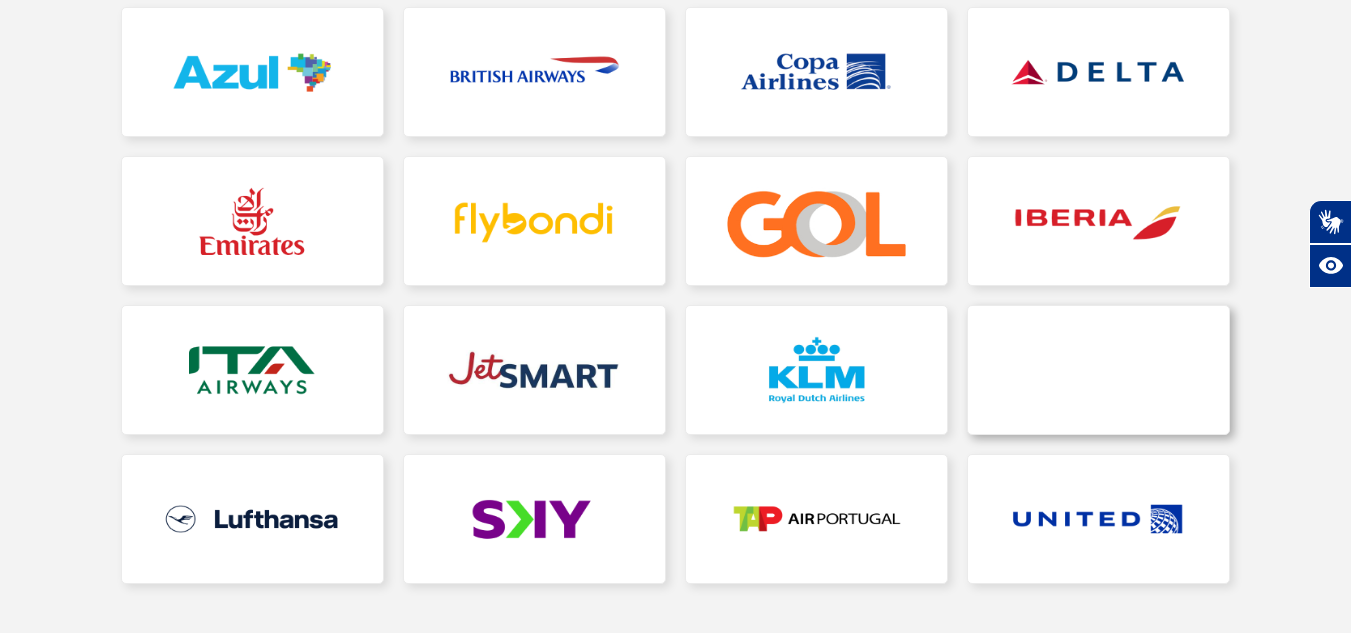 click at bounding box center (1098, 370) 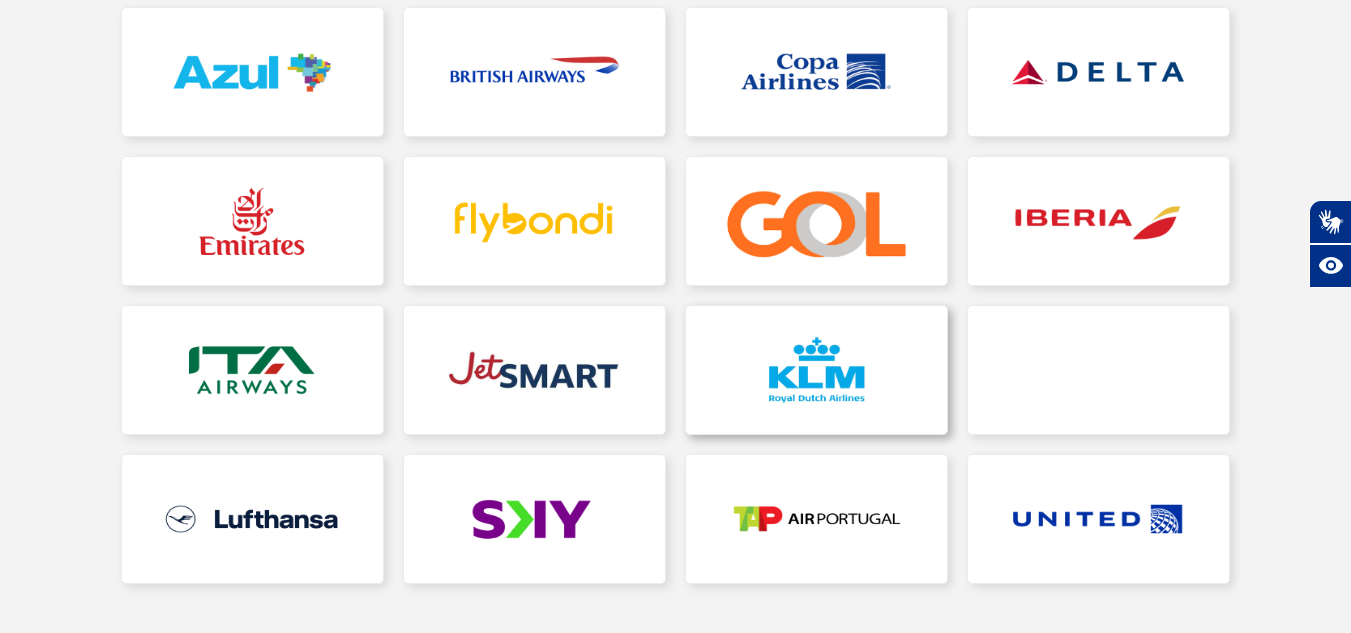 click at bounding box center (816, 370) 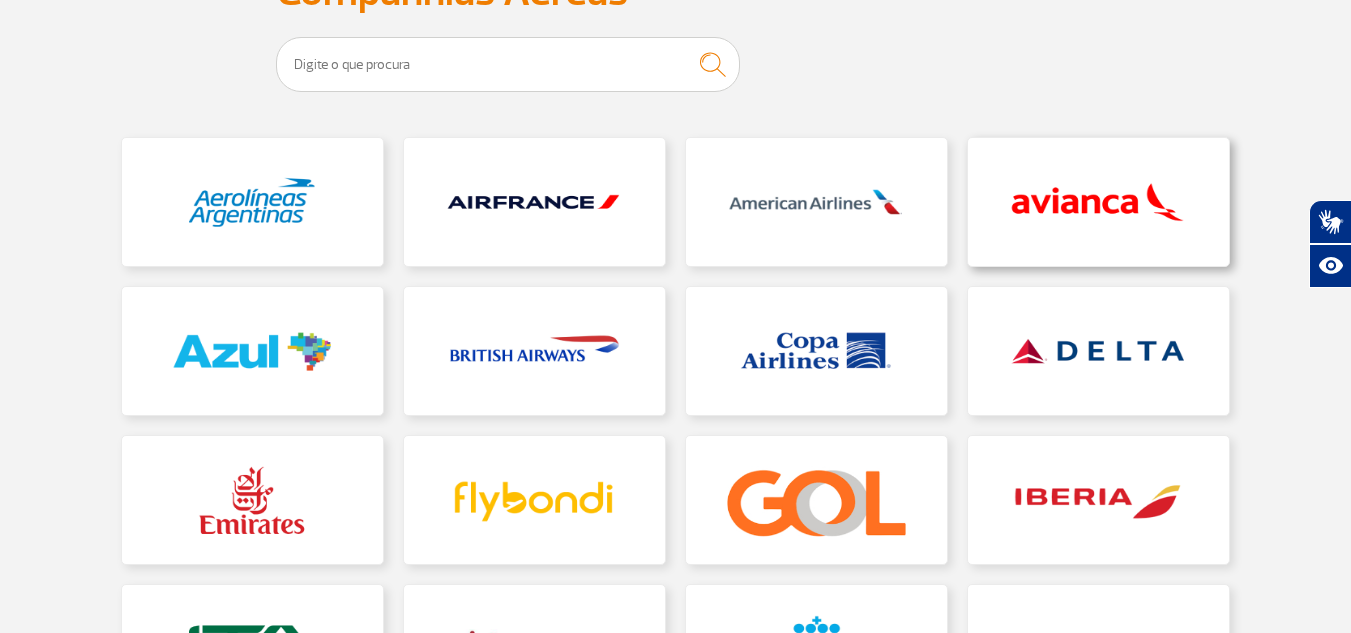 scroll, scrollTop: 0, scrollLeft: 0, axis: both 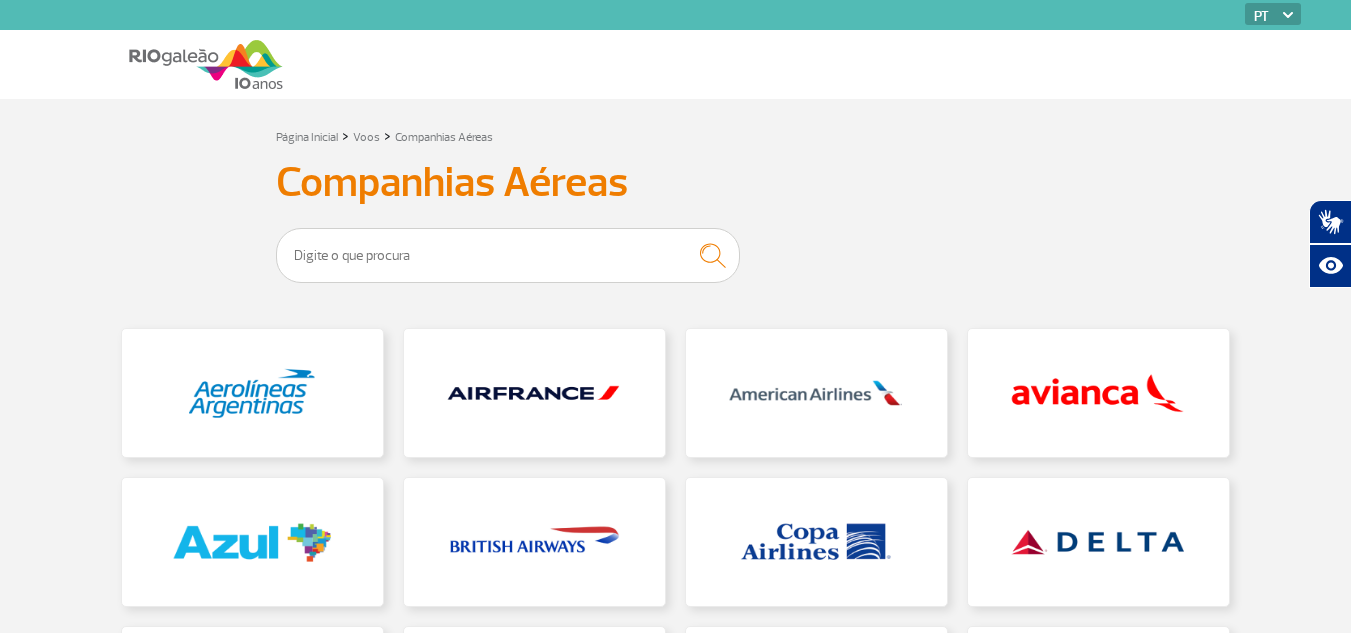 click at bounding box center (206, 64) 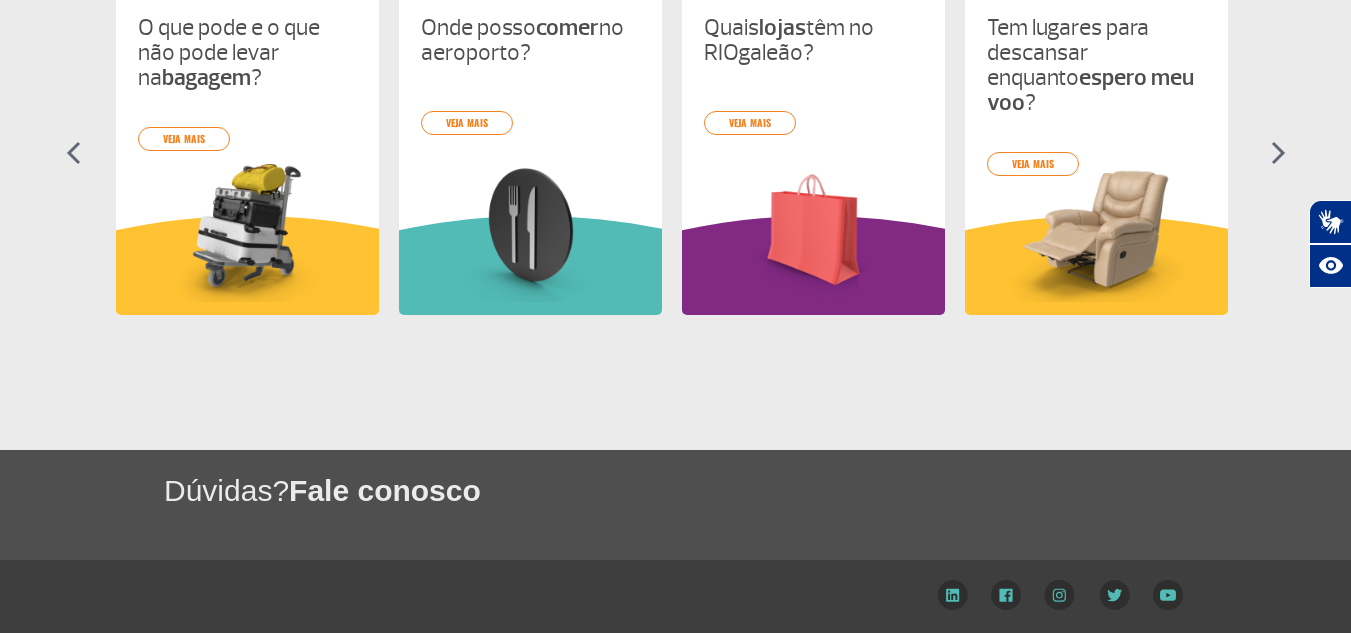 scroll, scrollTop: 0, scrollLeft: 0, axis: both 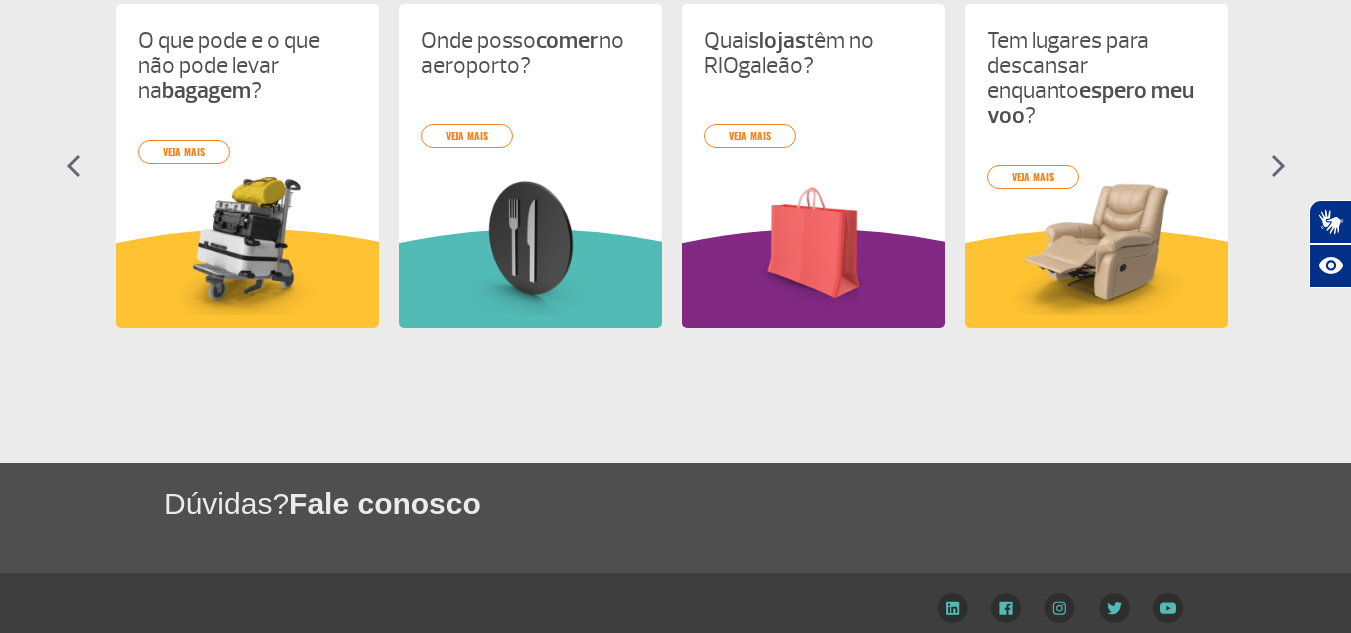 click at bounding box center (1278, 166) 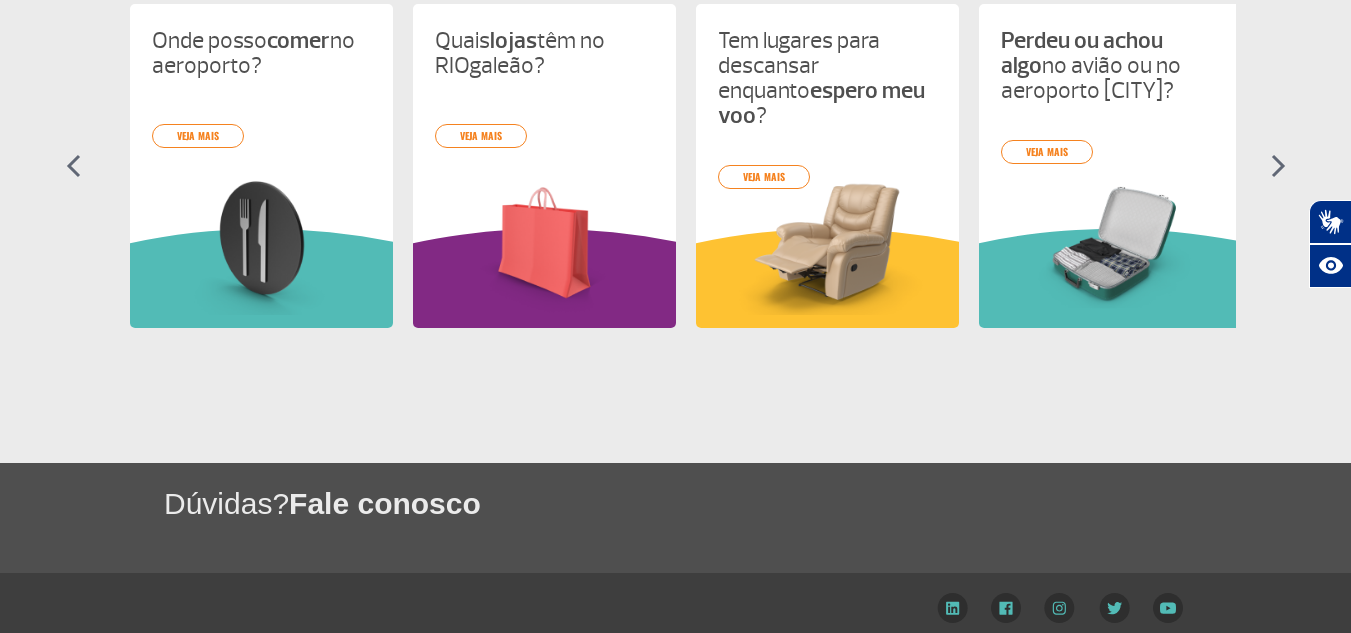 scroll, scrollTop: 0, scrollLeft: 283, axis: horizontal 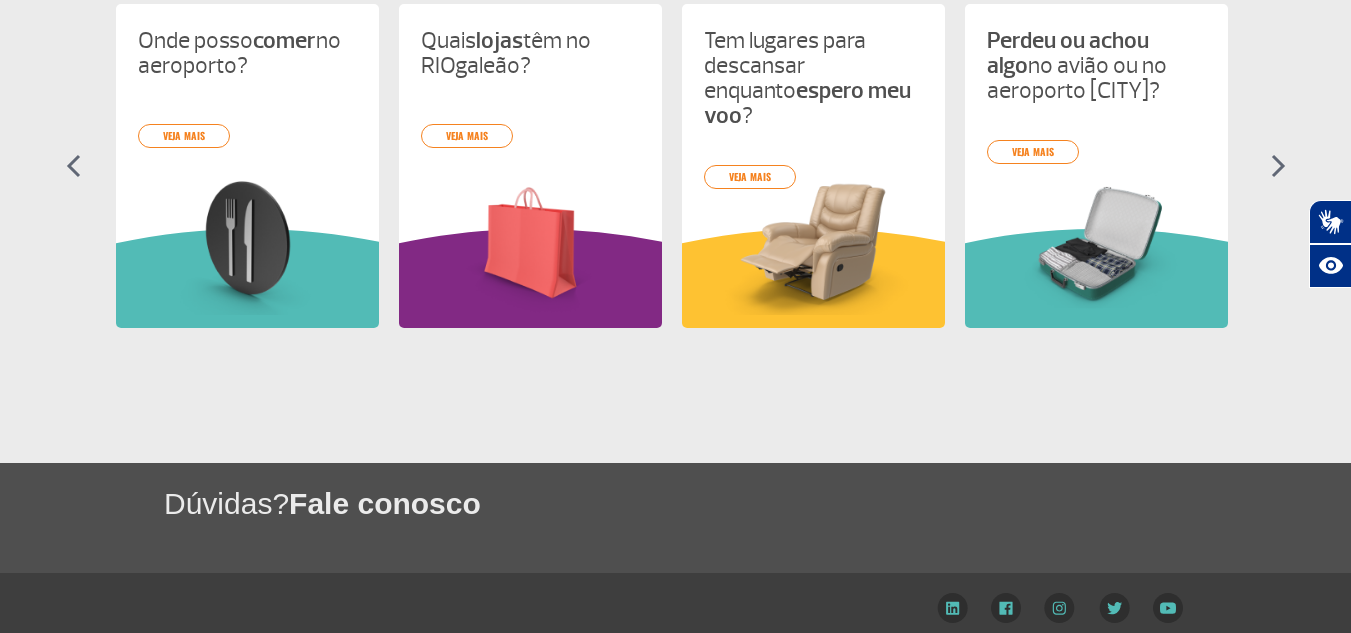 click at bounding box center [1278, 166] 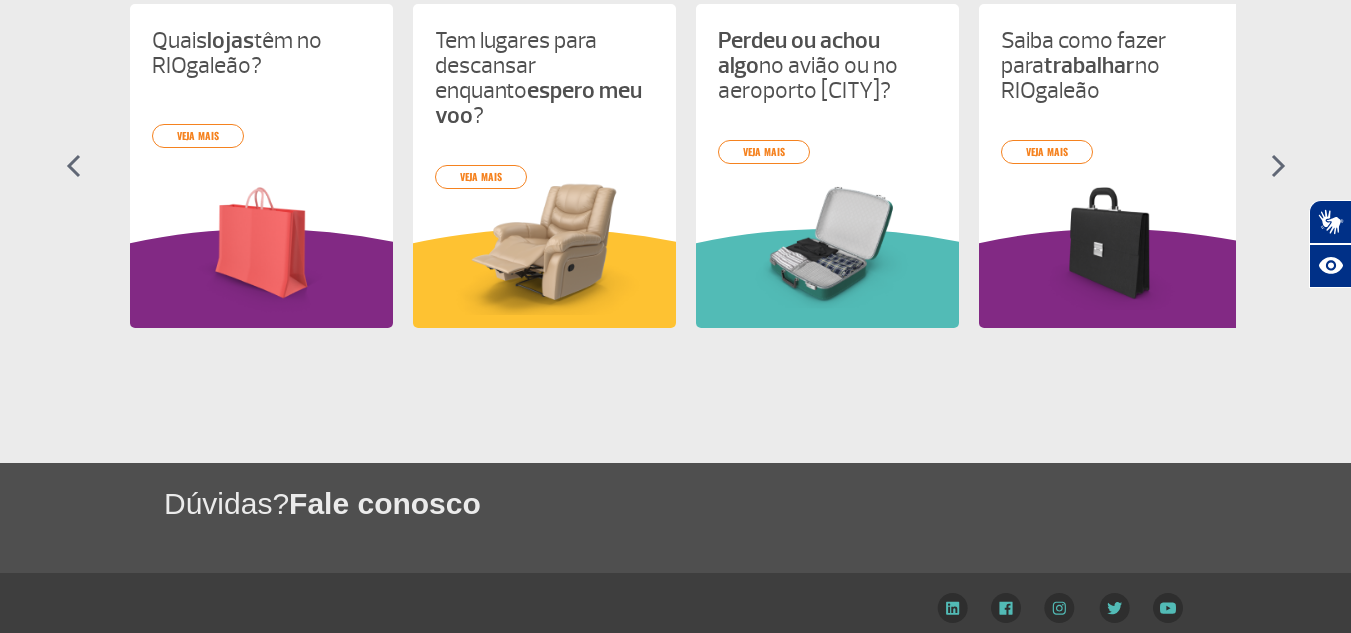 scroll, scrollTop: 0, scrollLeft: 566, axis: horizontal 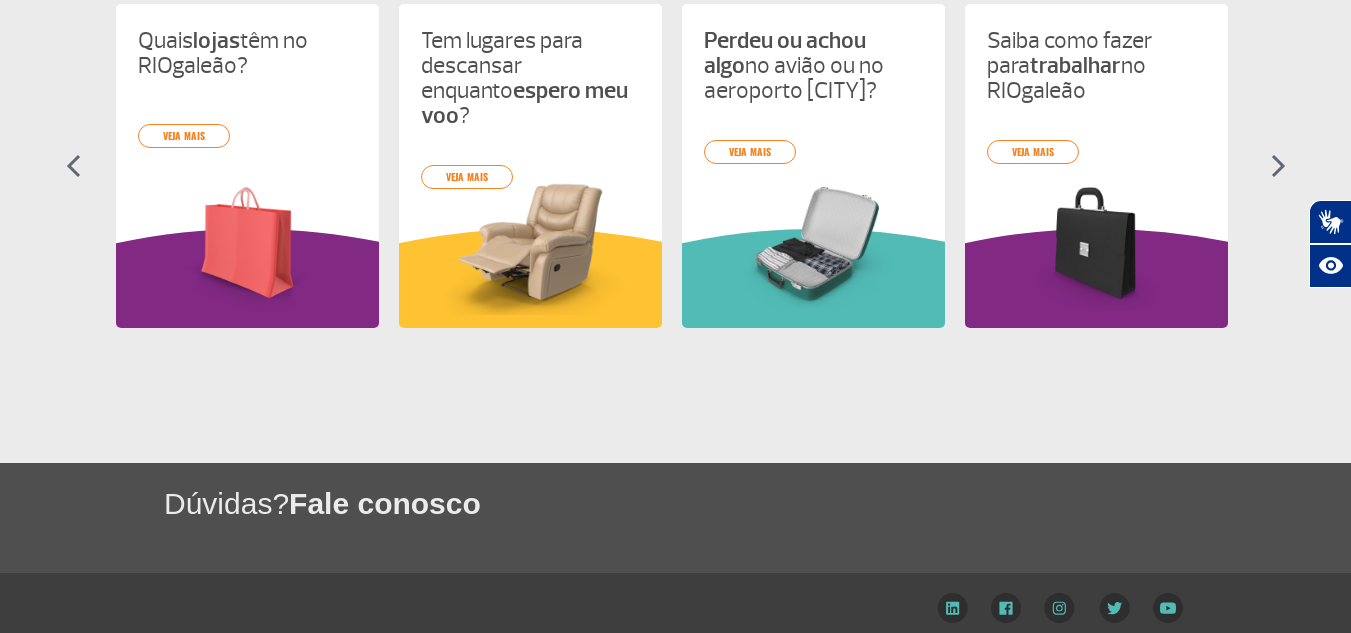 click at bounding box center (1278, 166) 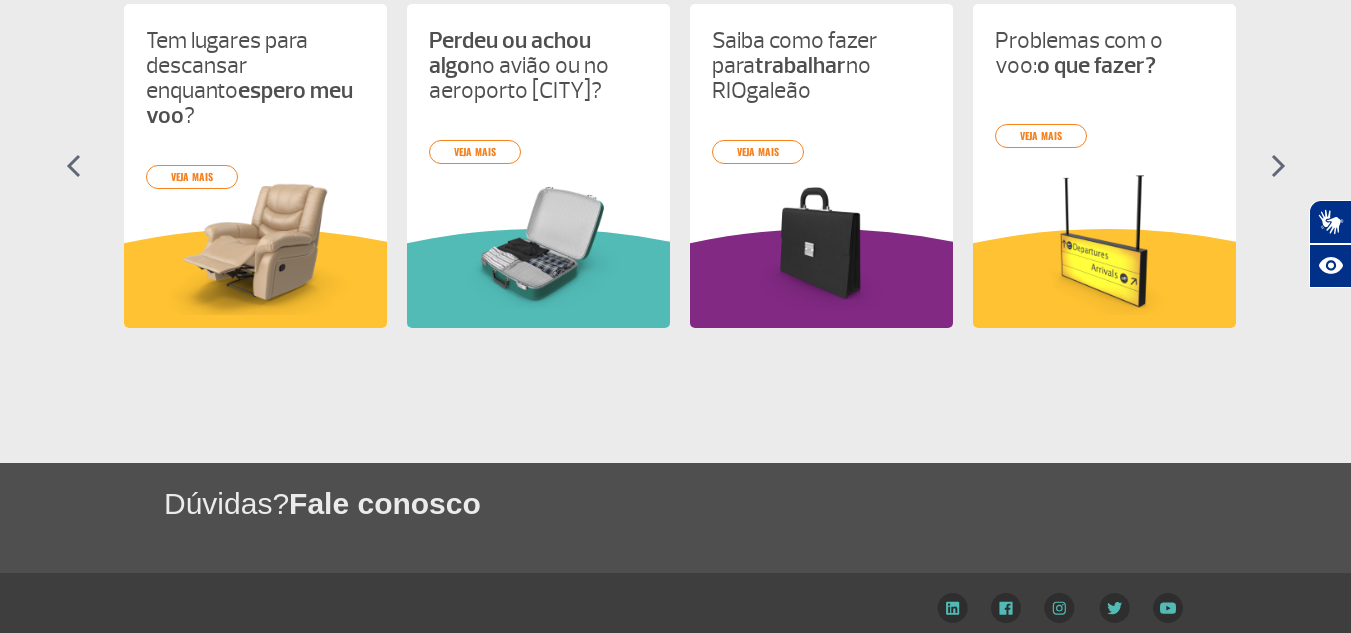 scroll, scrollTop: 0, scrollLeft: 849, axis: horizontal 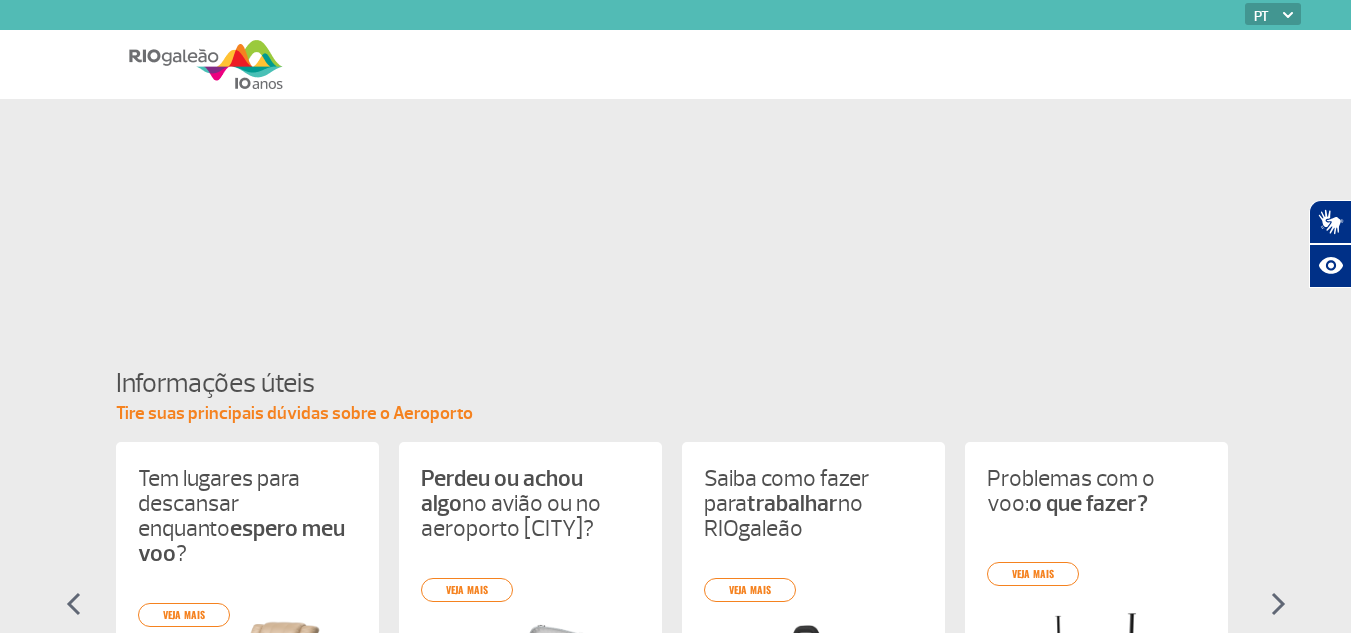 click at bounding box center [206, 64] 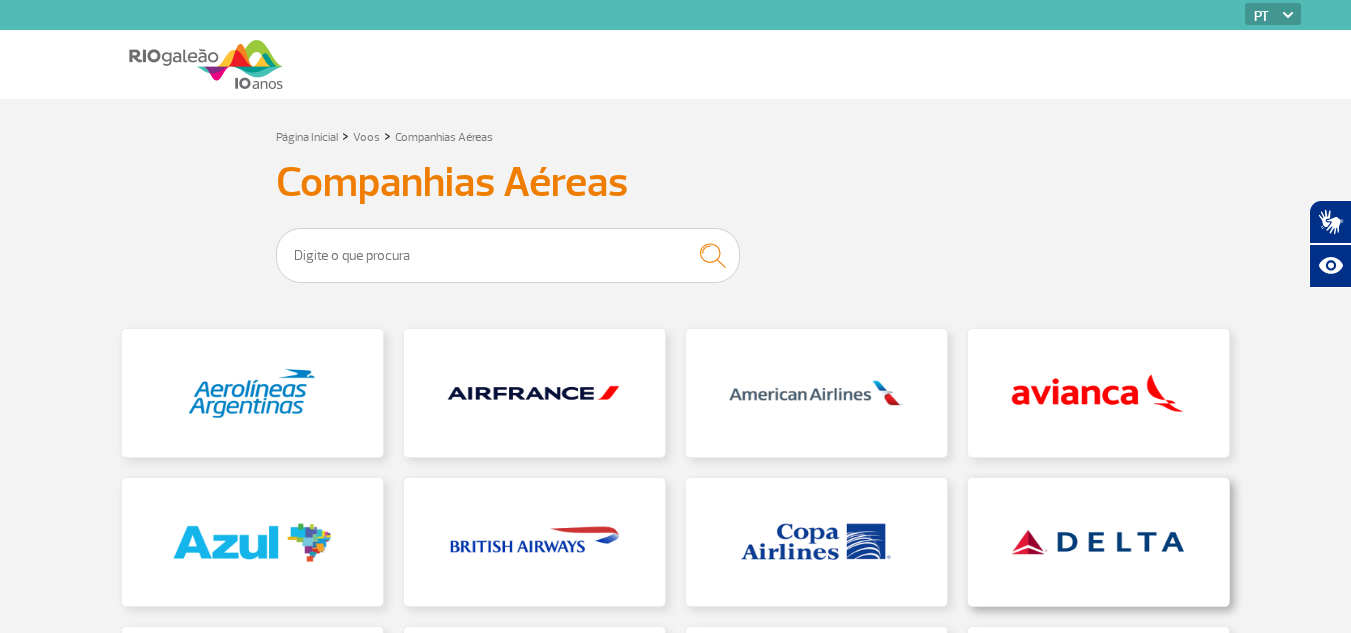 click at bounding box center (1098, 542) 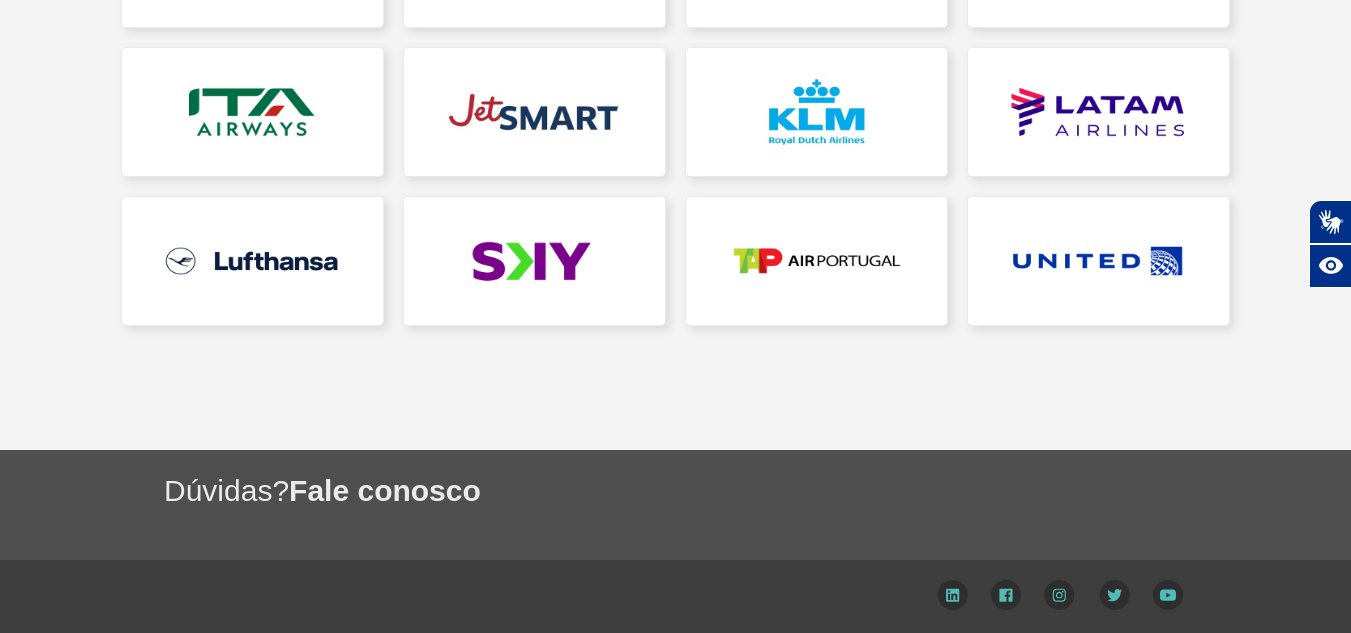 scroll, scrollTop: 0, scrollLeft: 0, axis: both 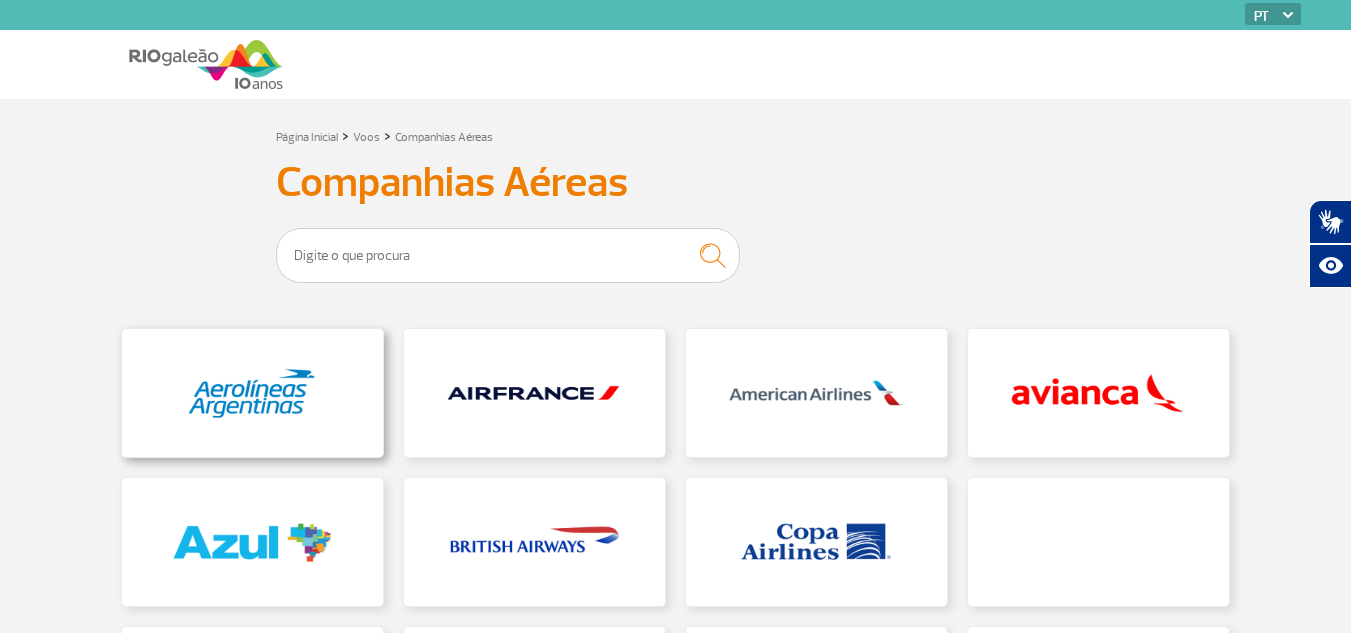 click at bounding box center (252, 393) 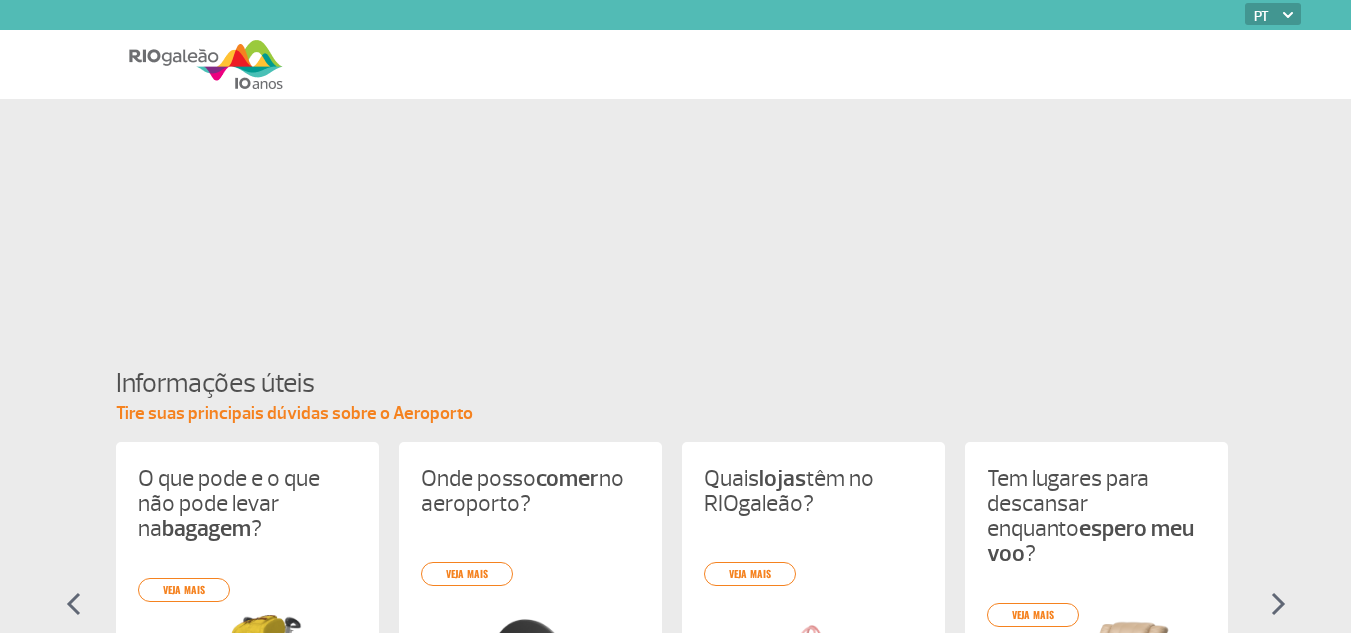scroll, scrollTop: 0, scrollLeft: 0, axis: both 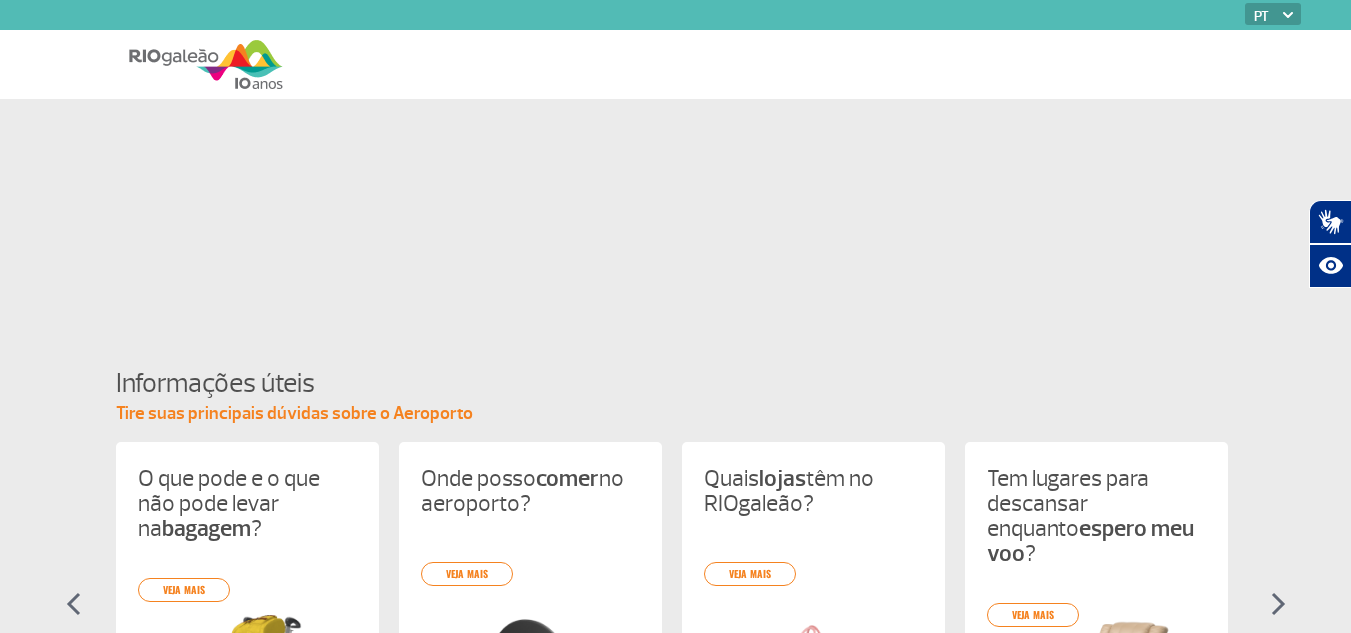 click at bounding box center (1288, 15) 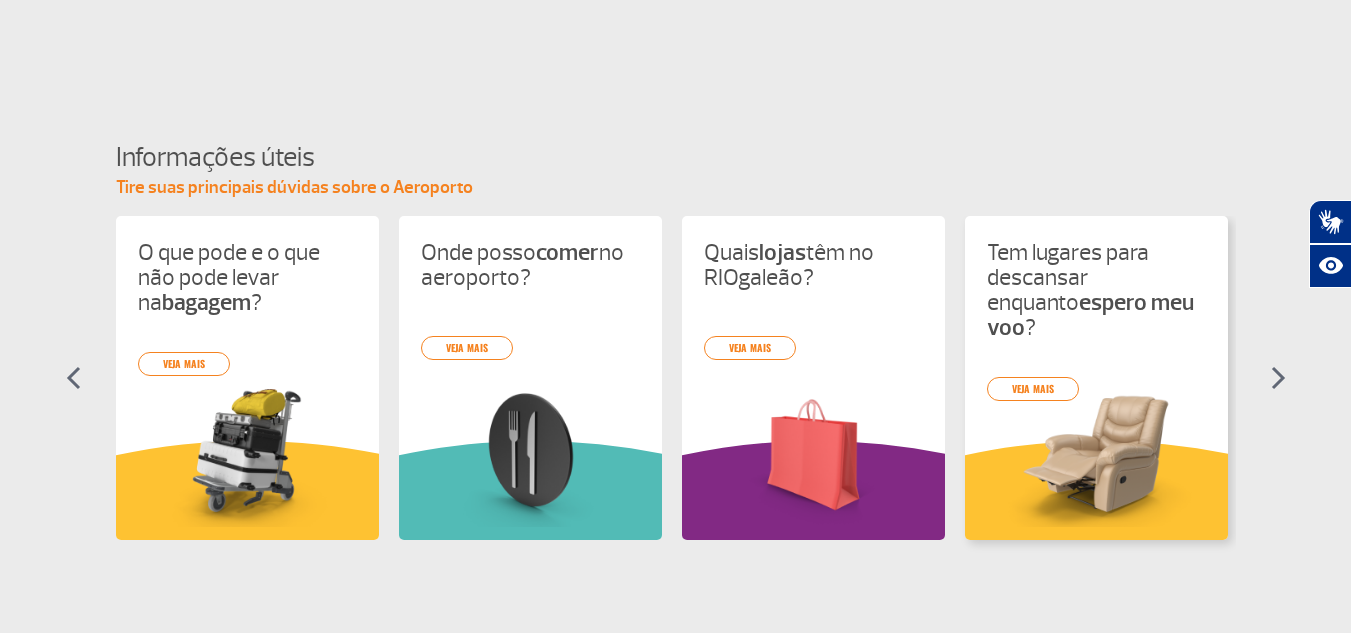 click on "espero meu voo" at bounding box center (1090, 315) 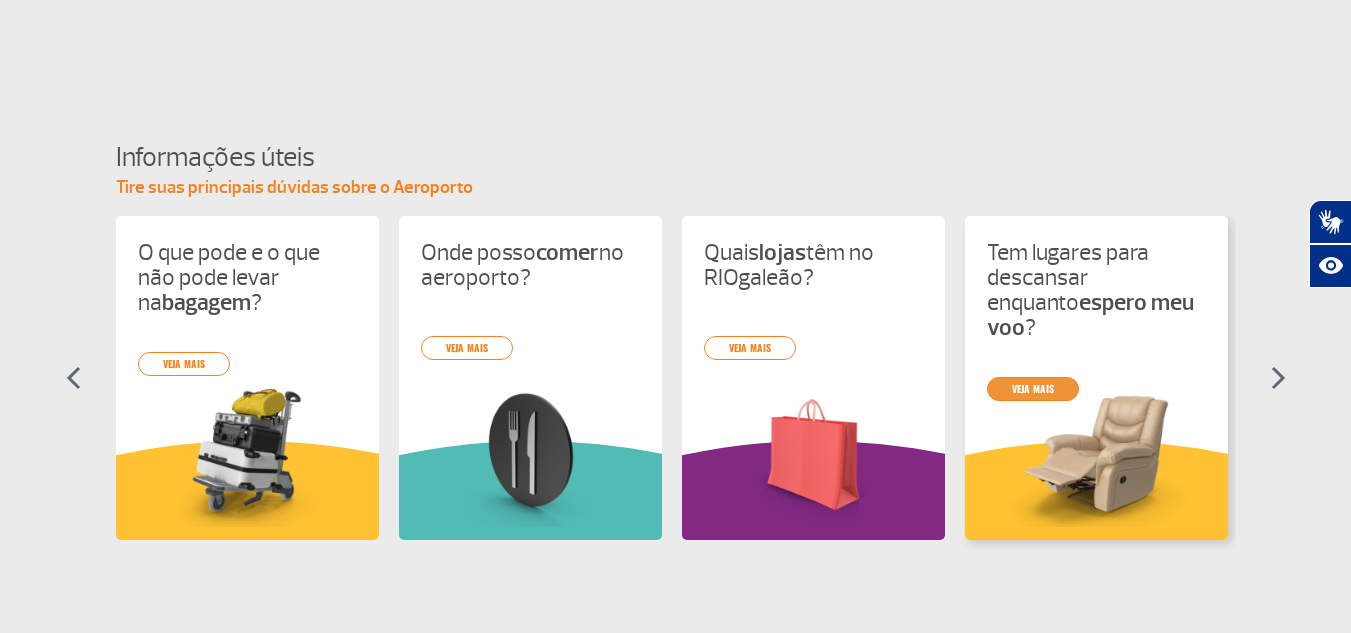 click on "veja mais" at bounding box center [1033, 389] 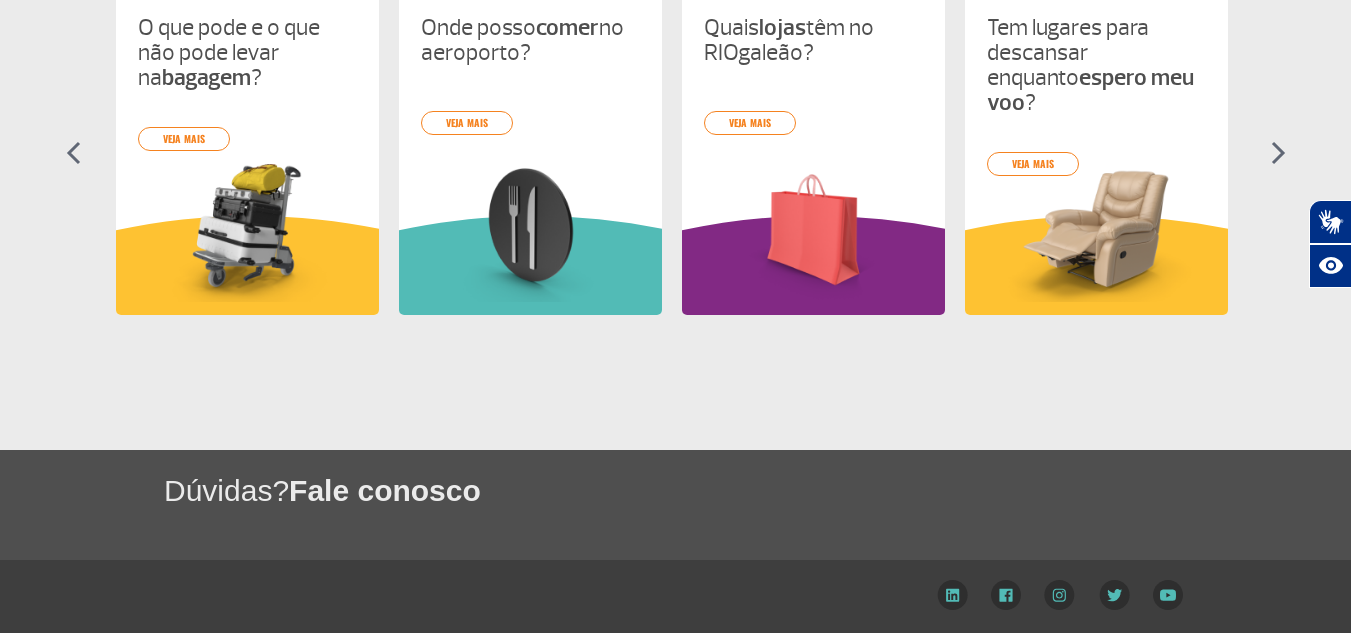 scroll, scrollTop: 0, scrollLeft: 0, axis: both 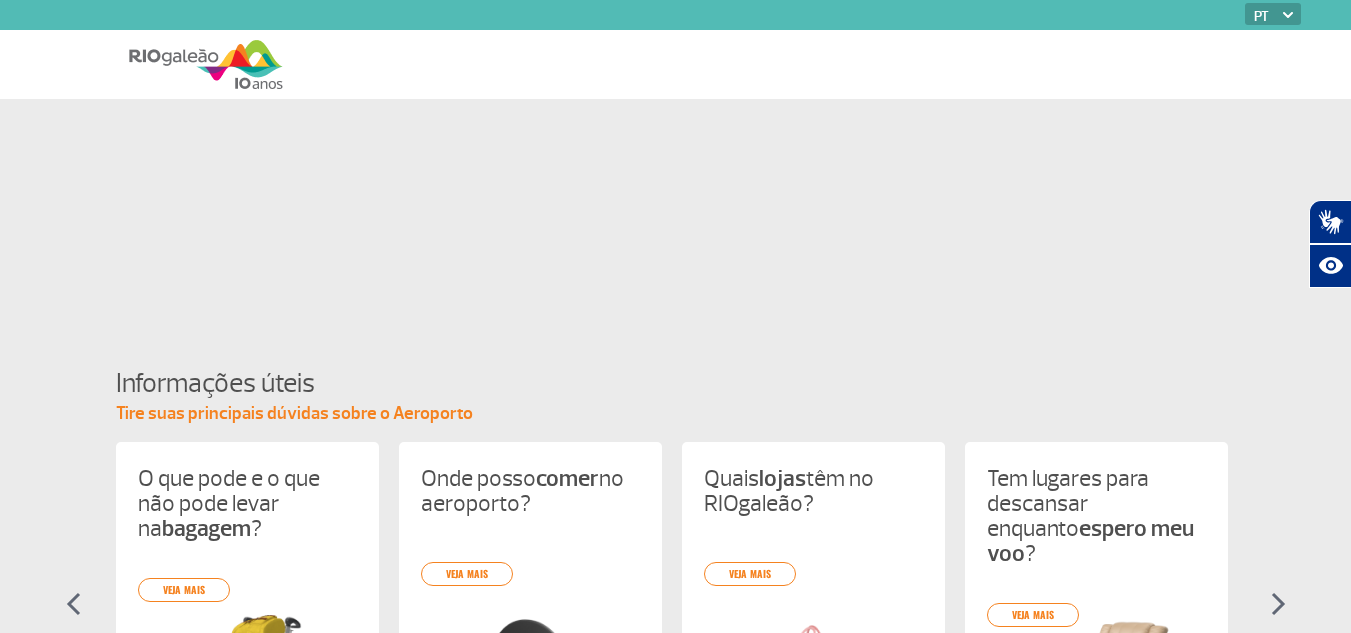click at bounding box center (206, 64) 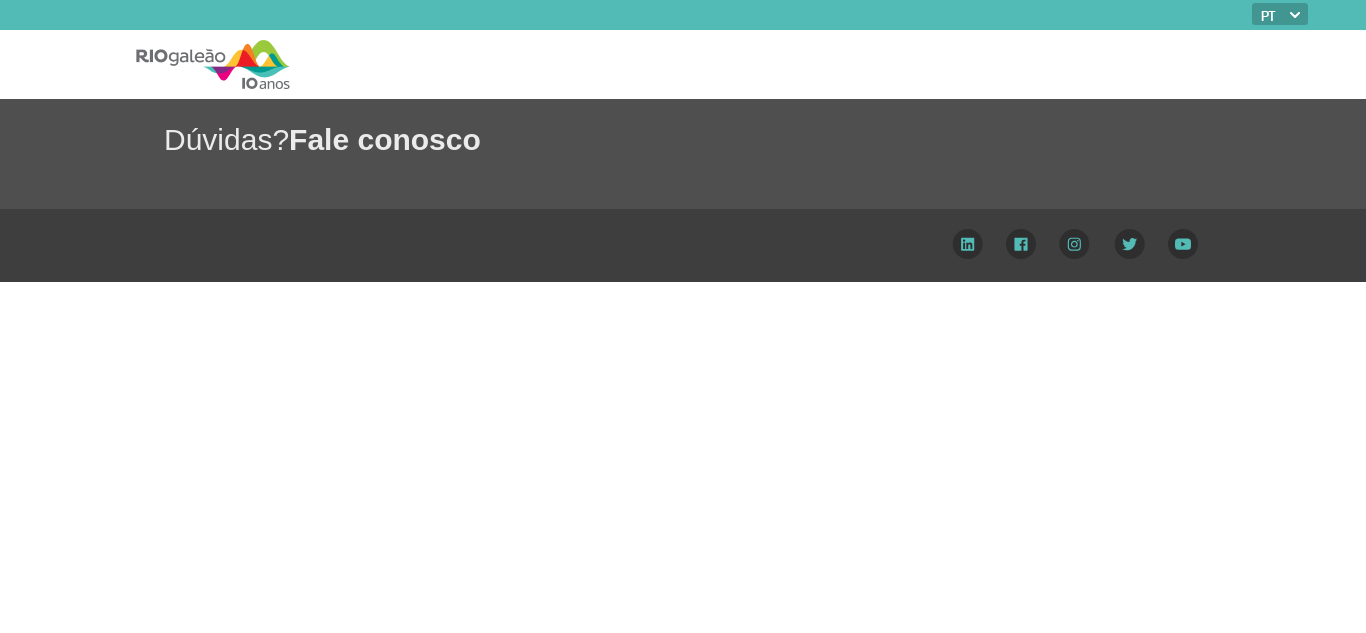 scroll, scrollTop: 0, scrollLeft: 0, axis: both 